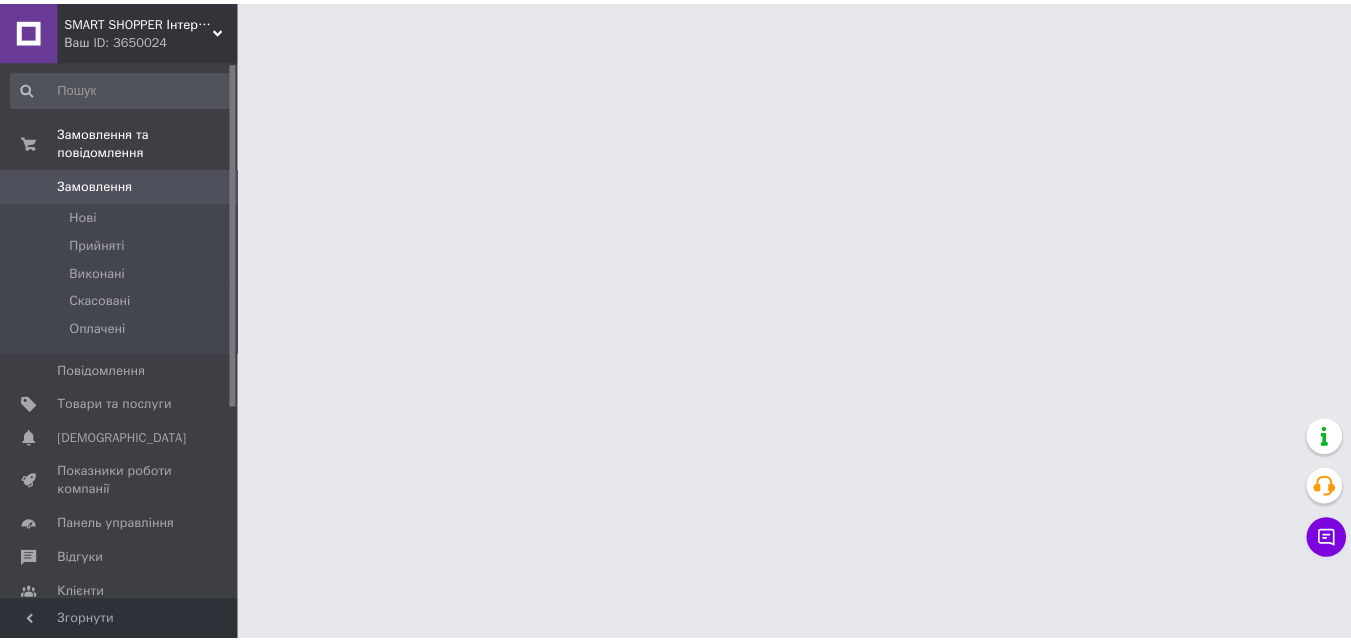 scroll, scrollTop: 0, scrollLeft: 0, axis: both 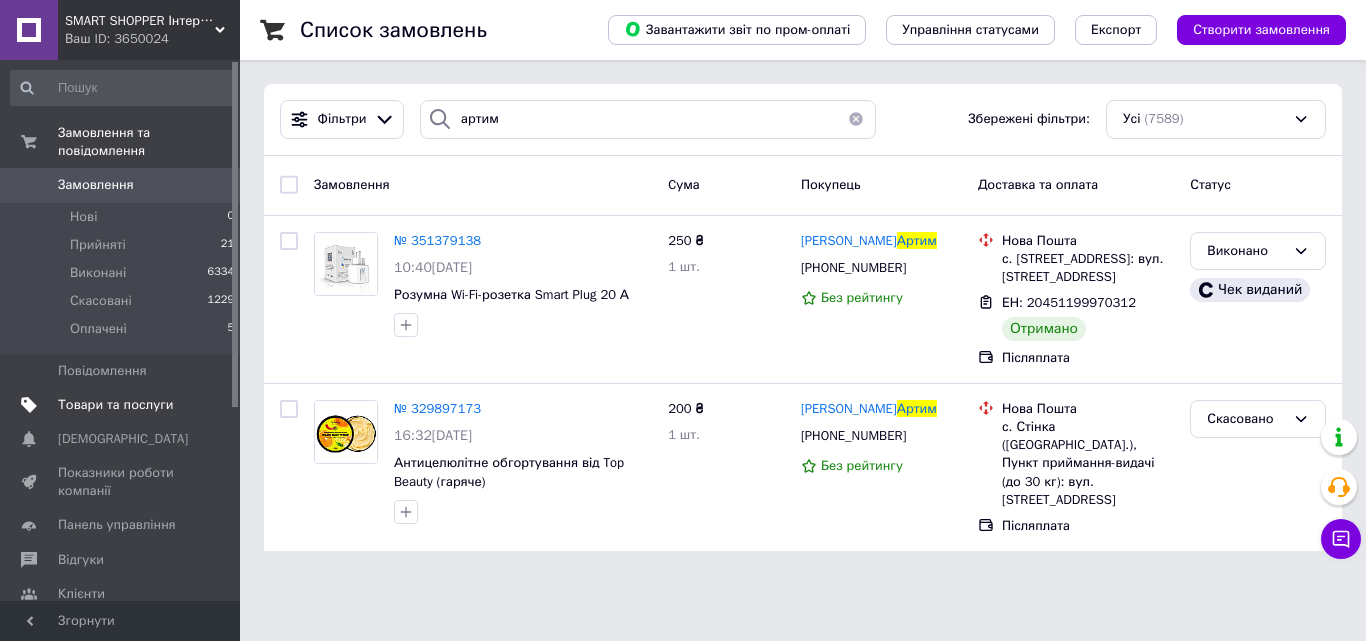 click on "Товари та послуги" at bounding box center [115, 405] 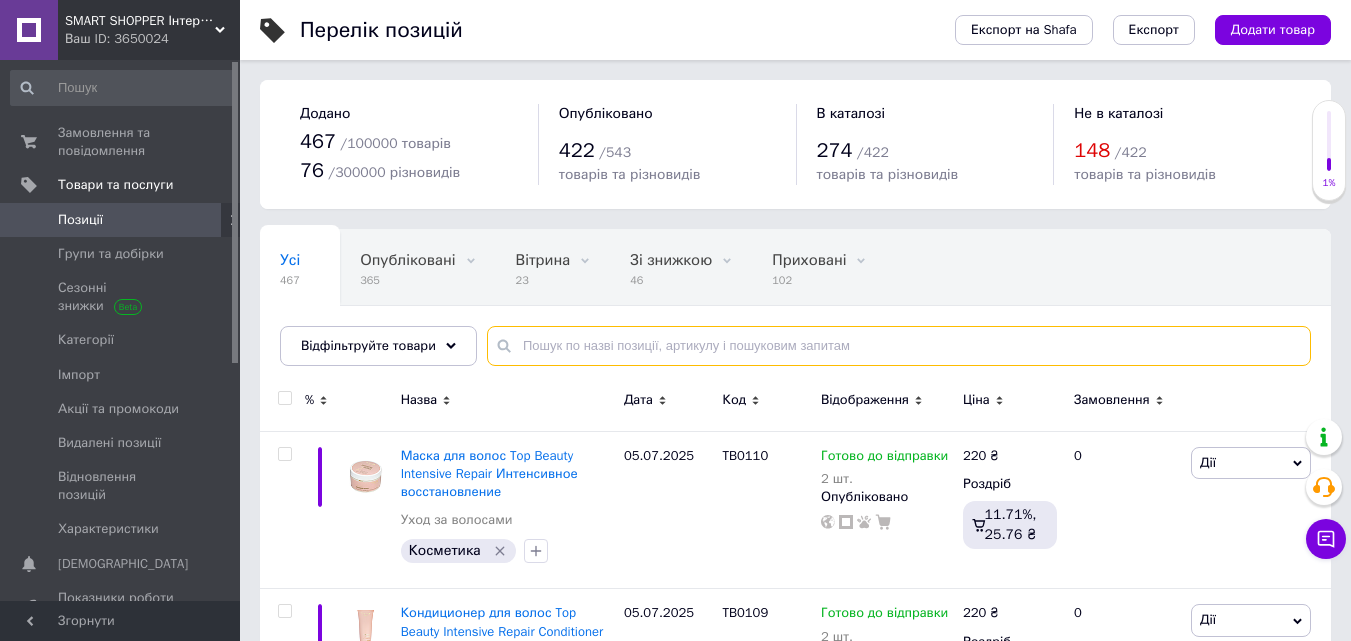 click at bounding box center [899, 346] 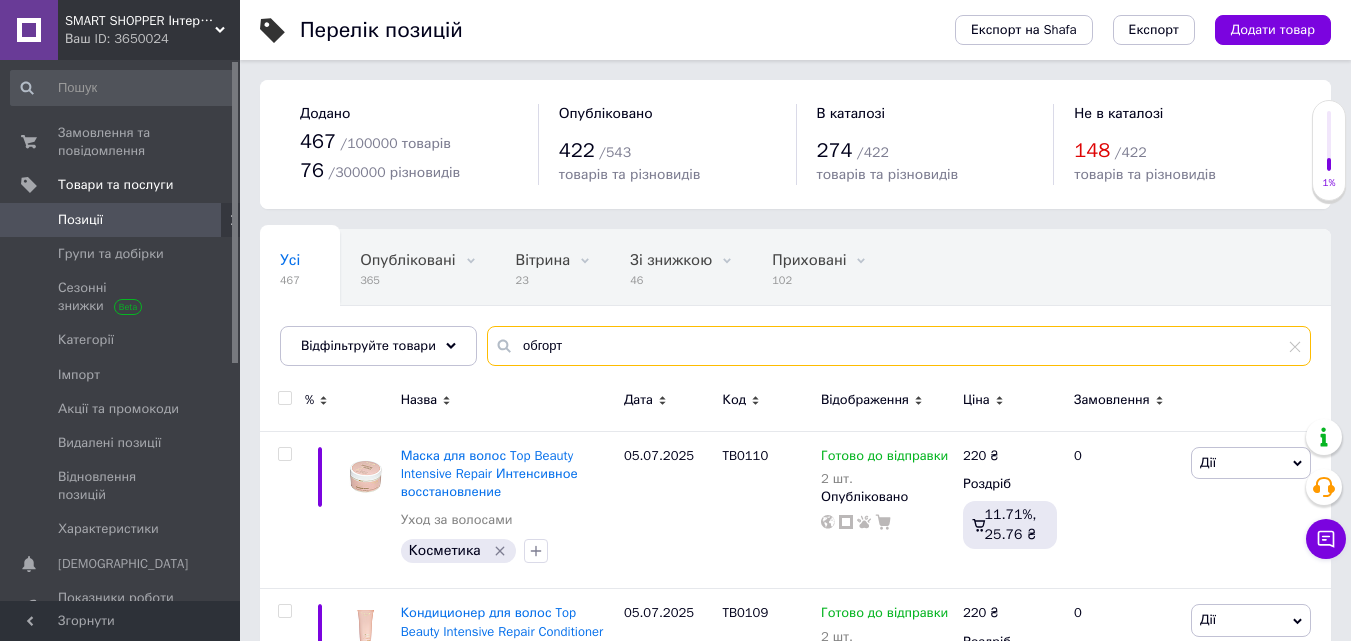 type on "обгорта" 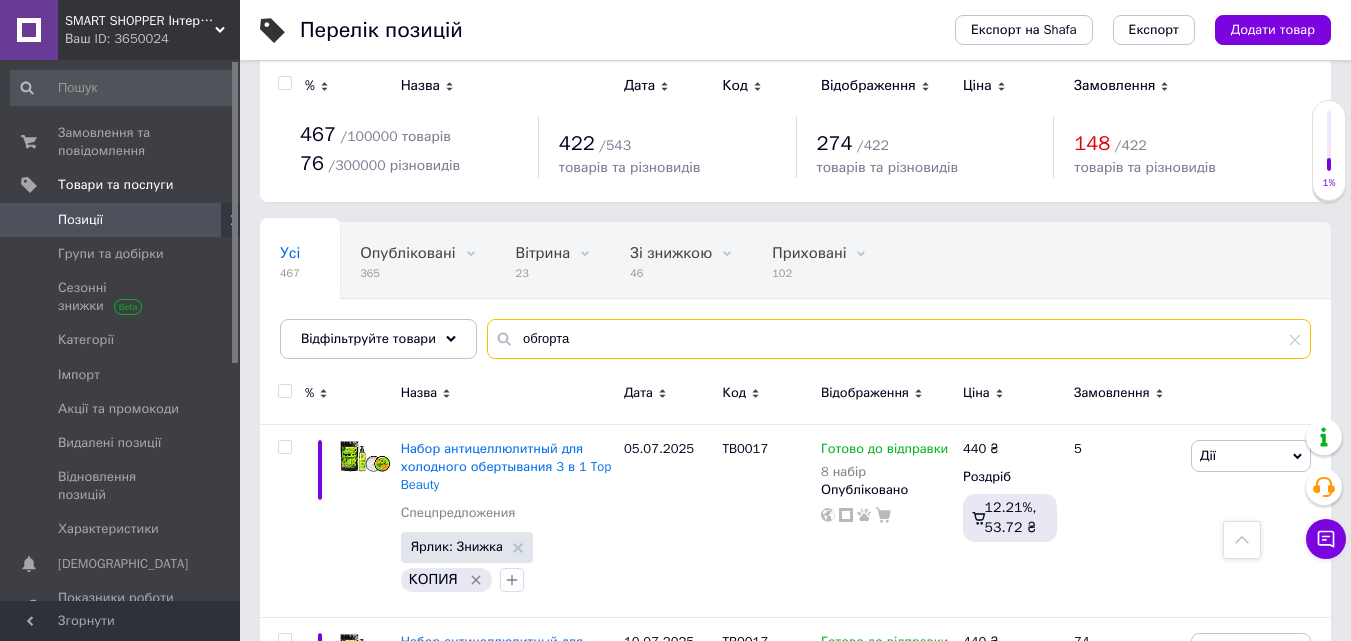 scroll, scrollTop: 0, scrollLeft: 0, axis: both 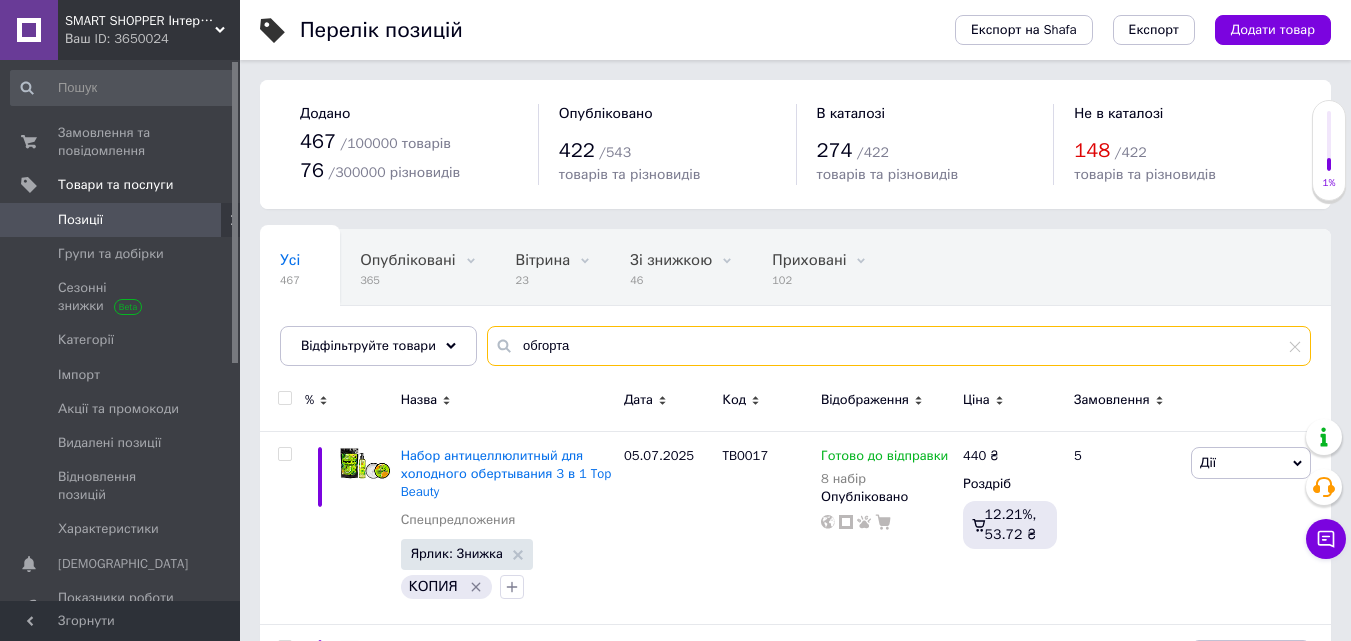 click on "обгорта" at bounding box center [899, 346] 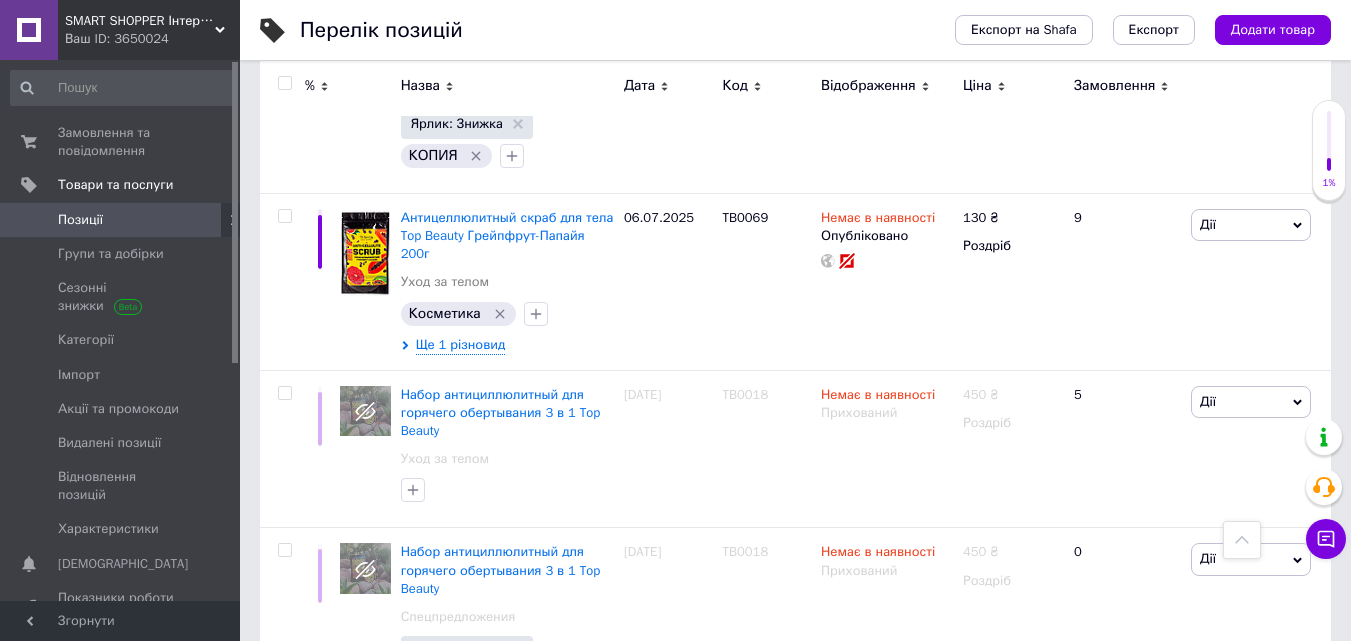 scroll, scrollTop: 2272, scrollLeft: 0, axis: vertical 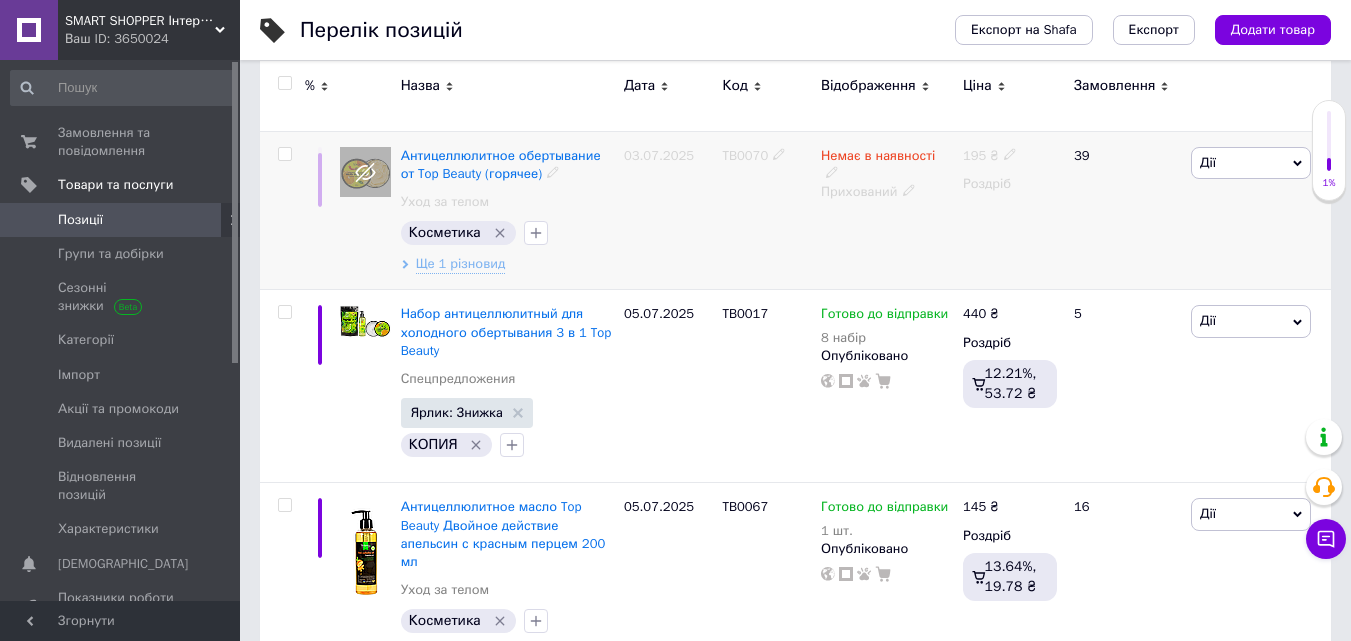type on "антицелю" 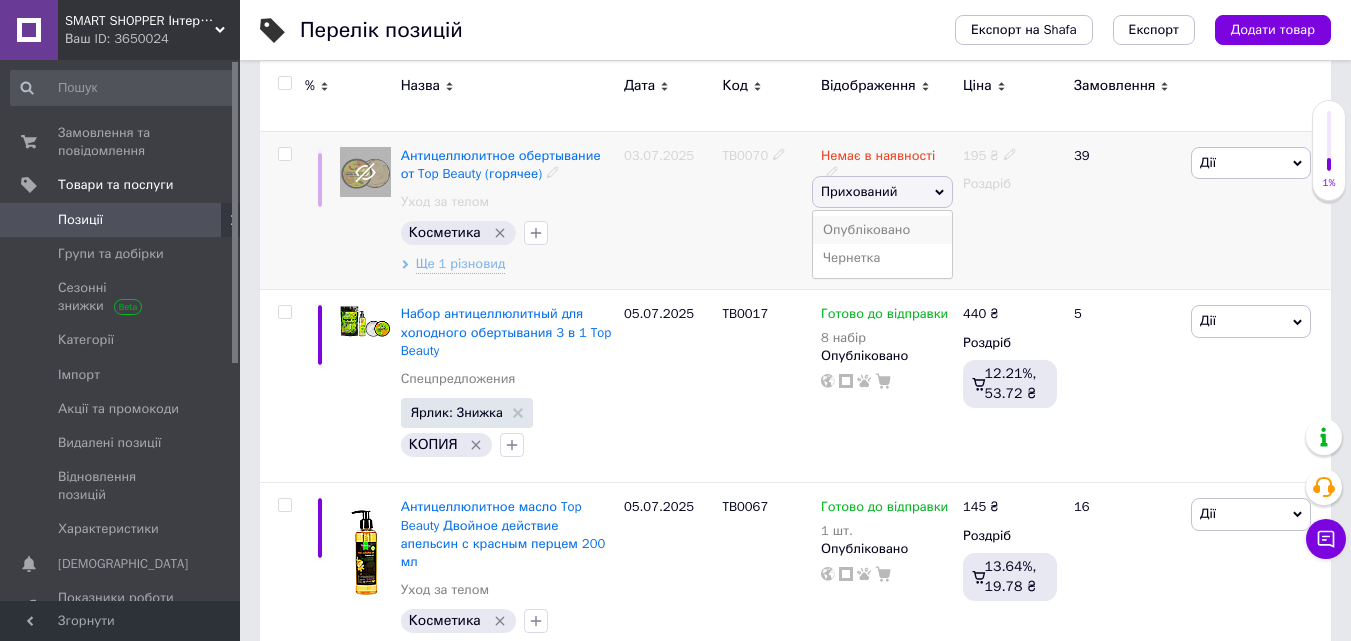 click on "Опубліковано" at bounding box center (882, 230) 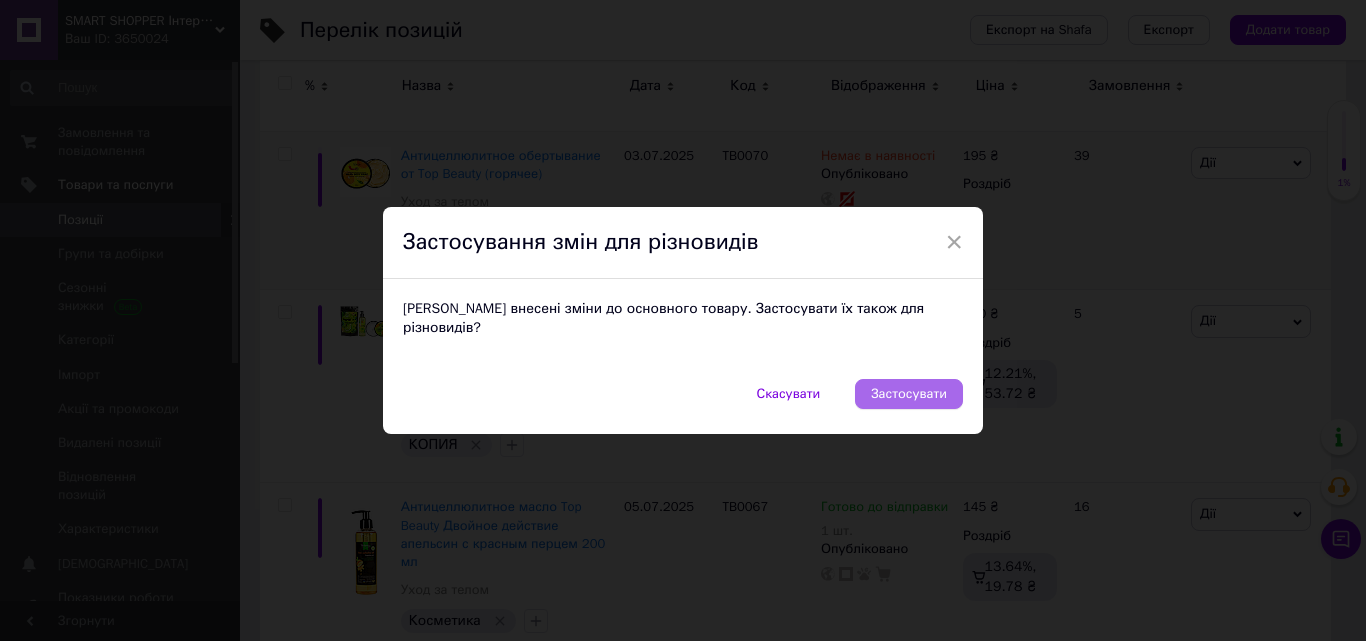 click on "Застосувати" at bounding box center (909, 394) 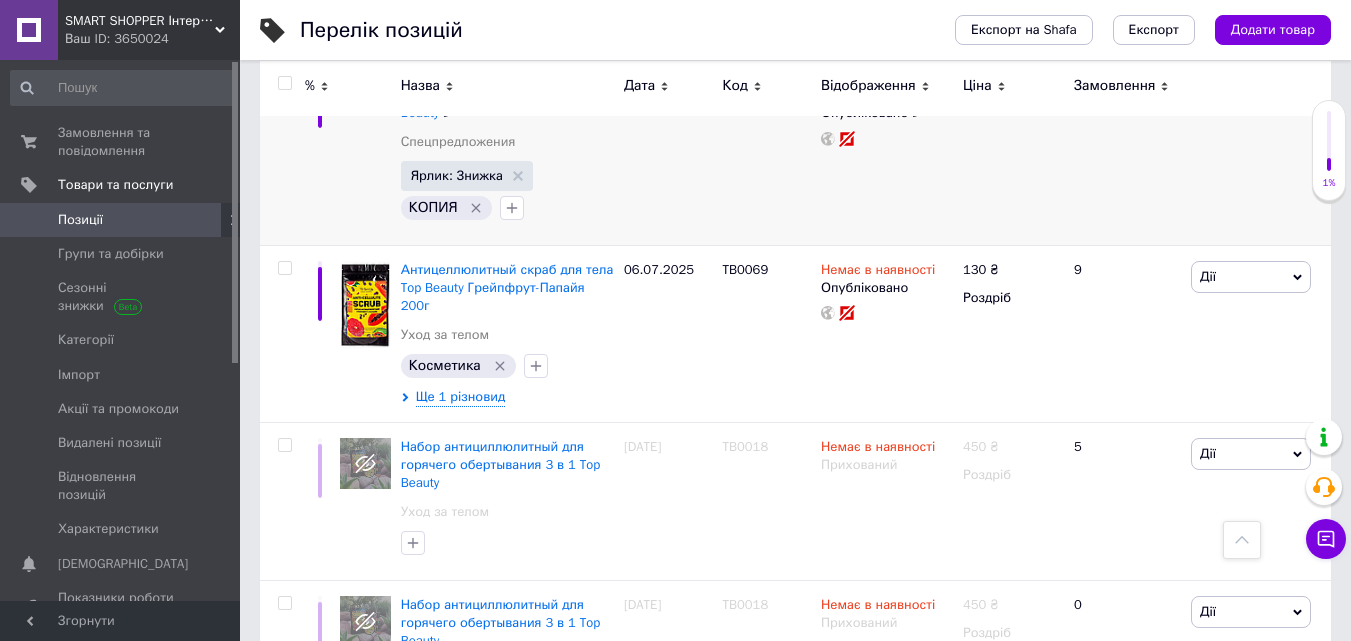 scroll, scrollTop: 2272, scrollLeft: 0, axis: vertical 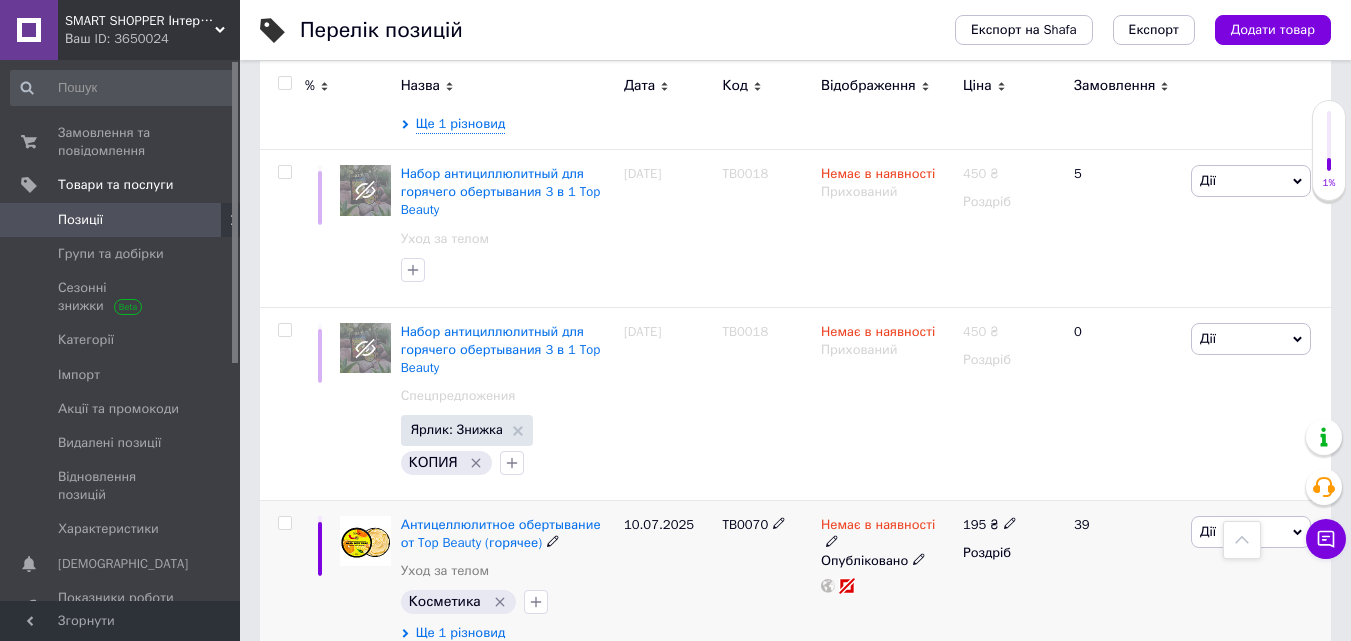 click 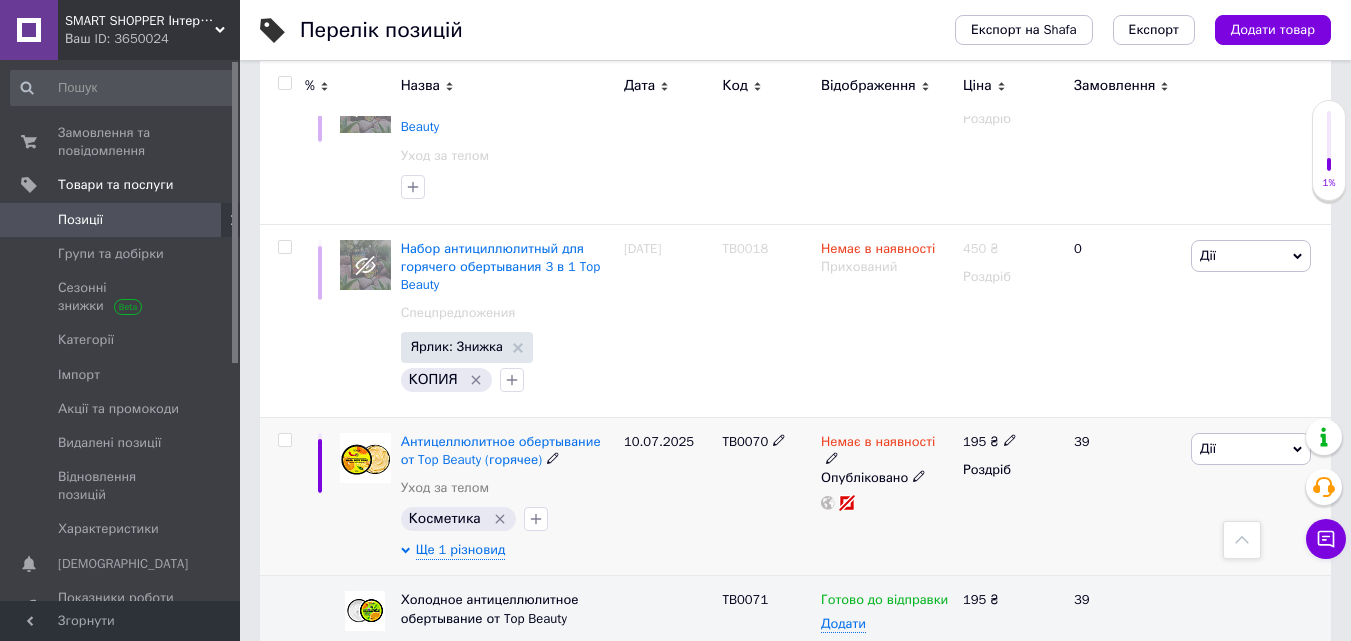 scroll, scrollTop: 2404, scrollLeft: 0, axis: vertical 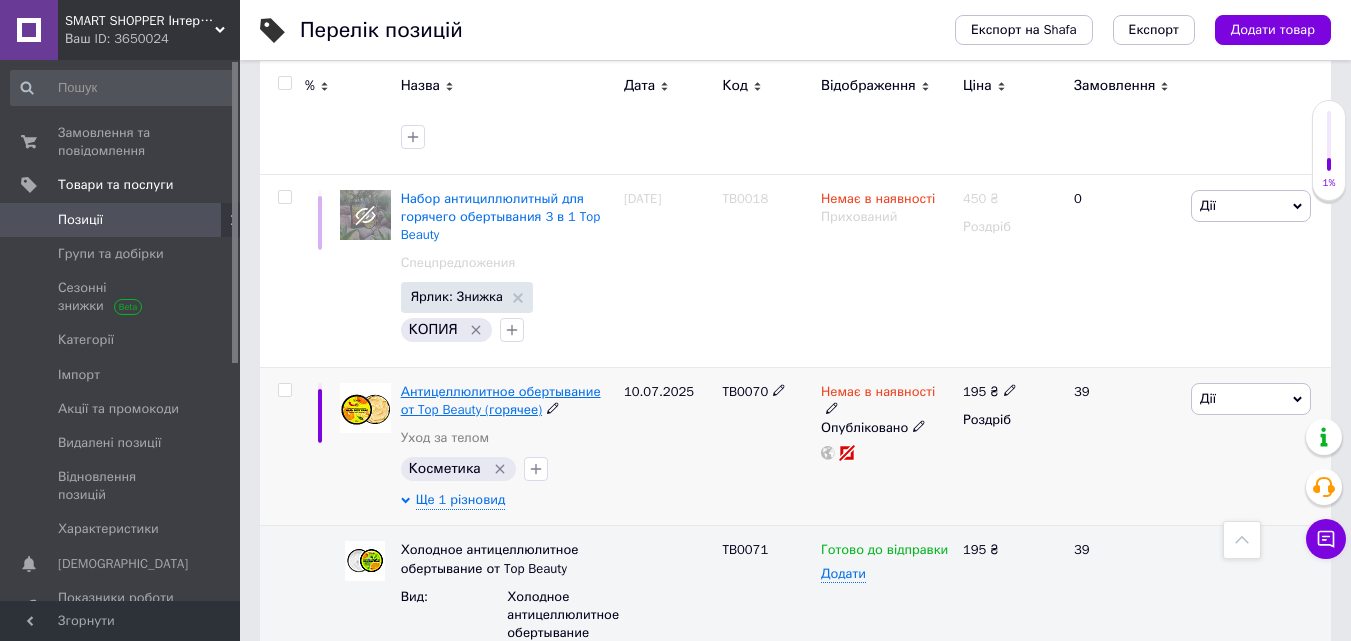 click on "Антицеллюлитное обертывание от Top Beauty (горячее)" at bounding box center [501, 400] 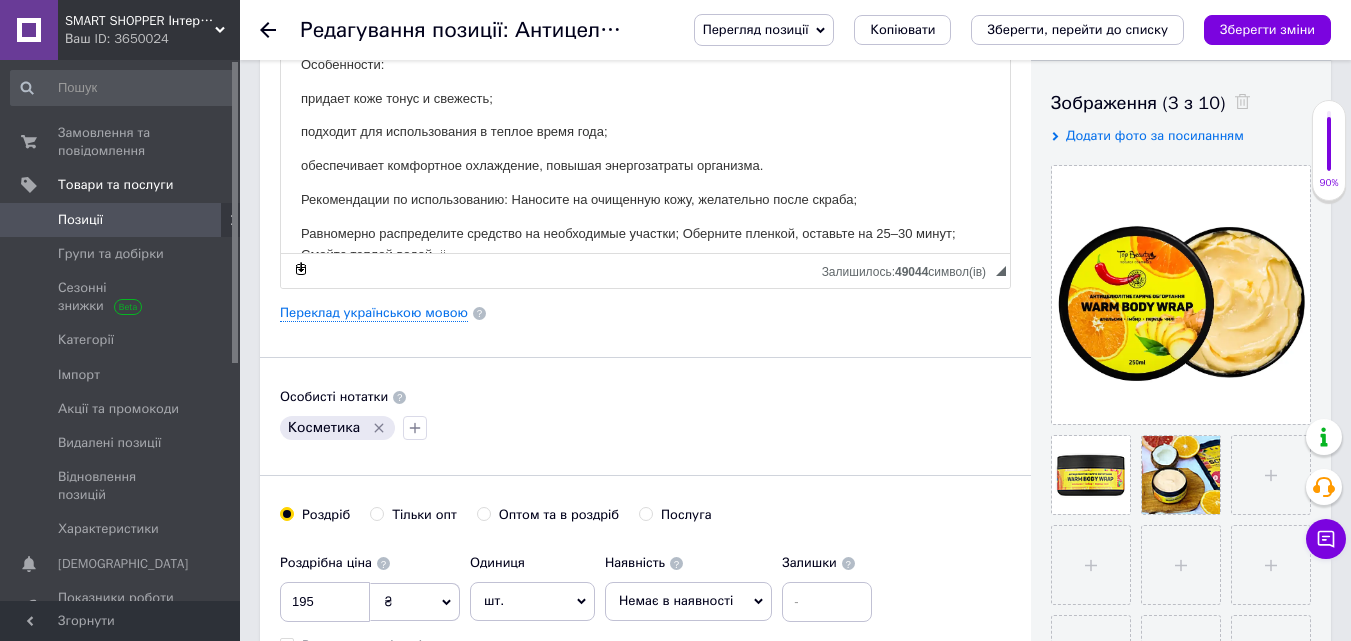 scroll, scrollTop: 400, scrollLeft: 0, axis: vertical 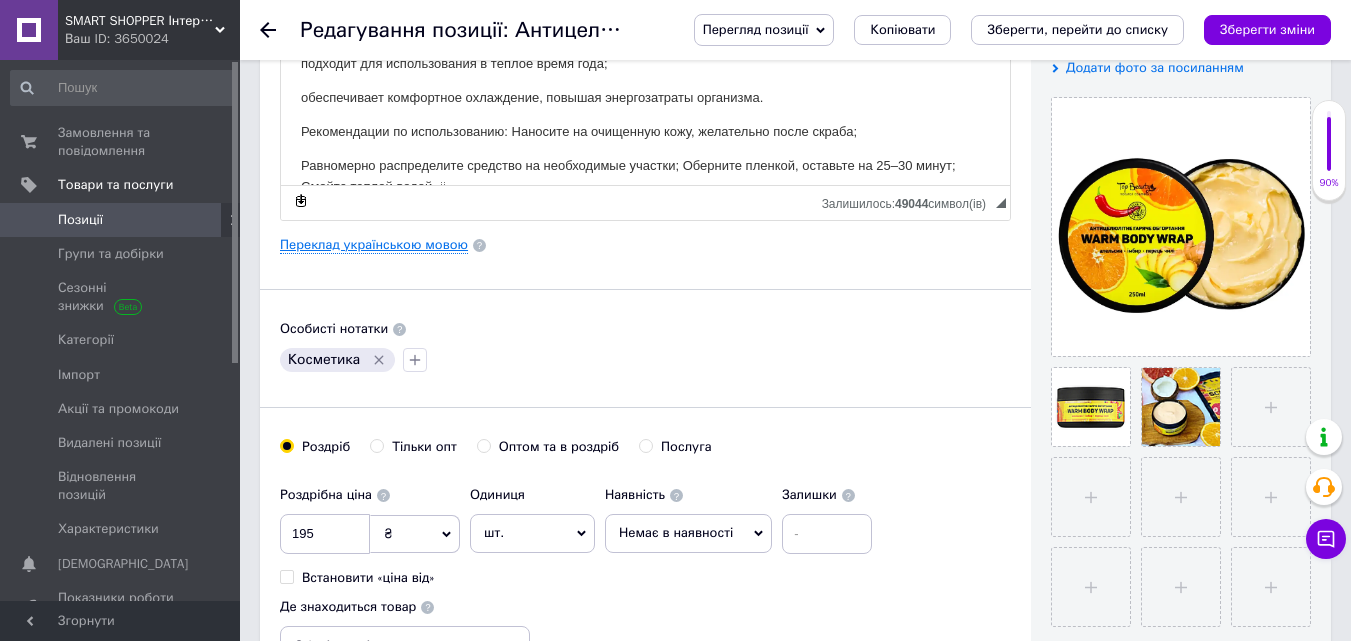 click on "Переклад українською мовою" at bounding box center (374, 245) 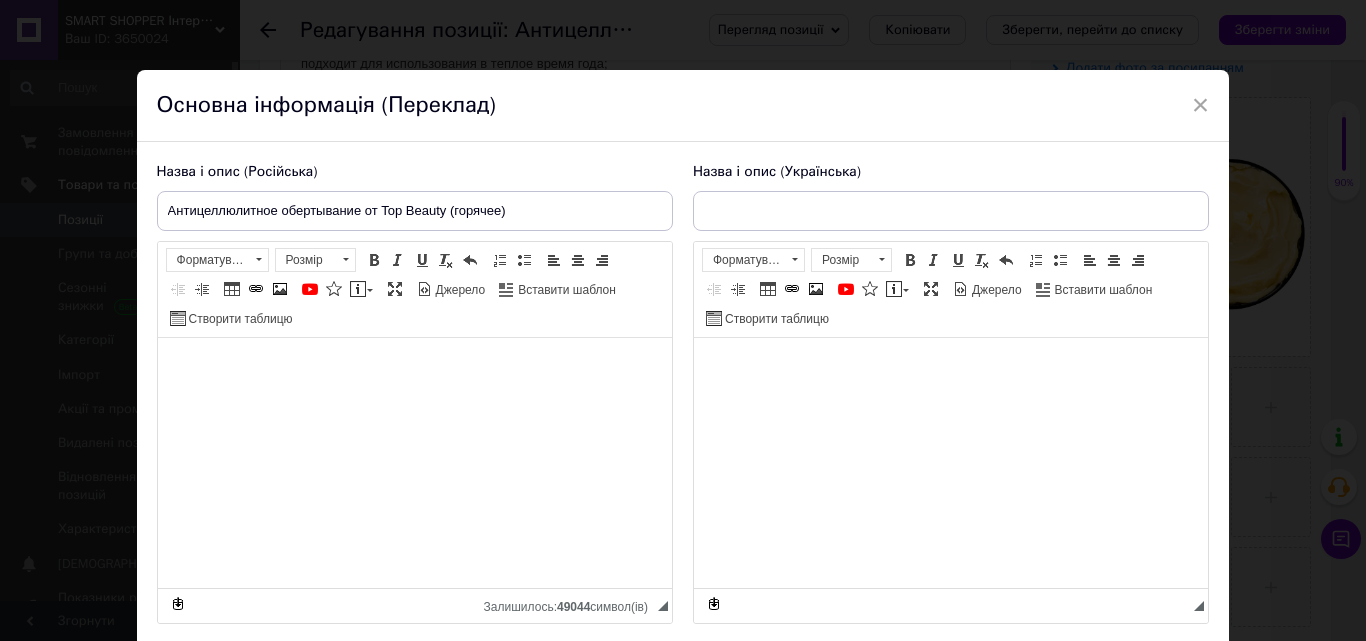 type on "Антицелюлітне обгортування від Top Beauty (гаряче)" 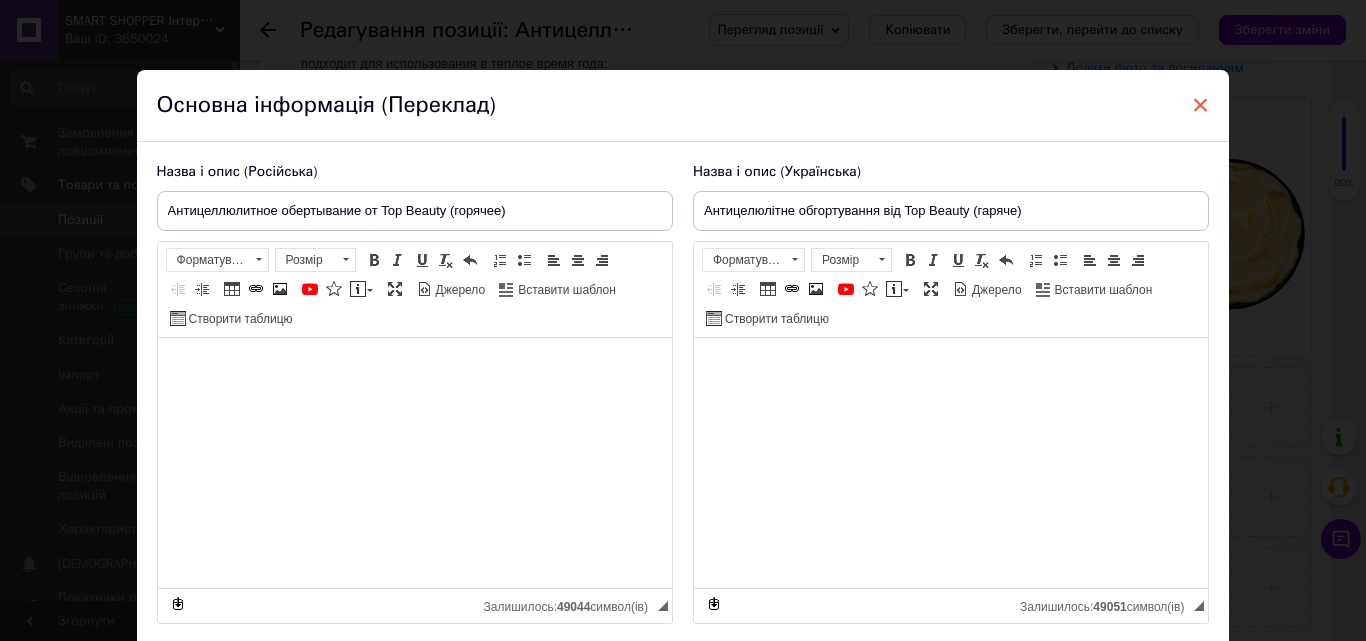 click on "×" at bounding box center (1201, 105) 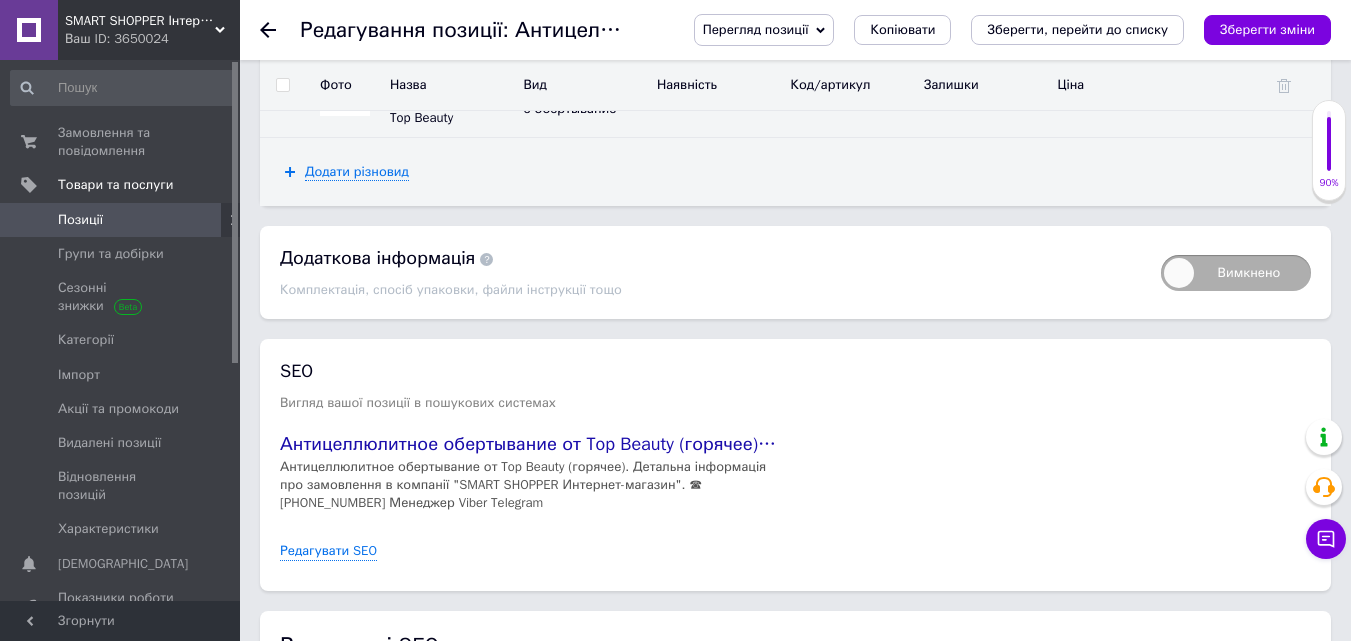 scroll, scrollTop: 2500, scrollLeft: 0, axis: vertical 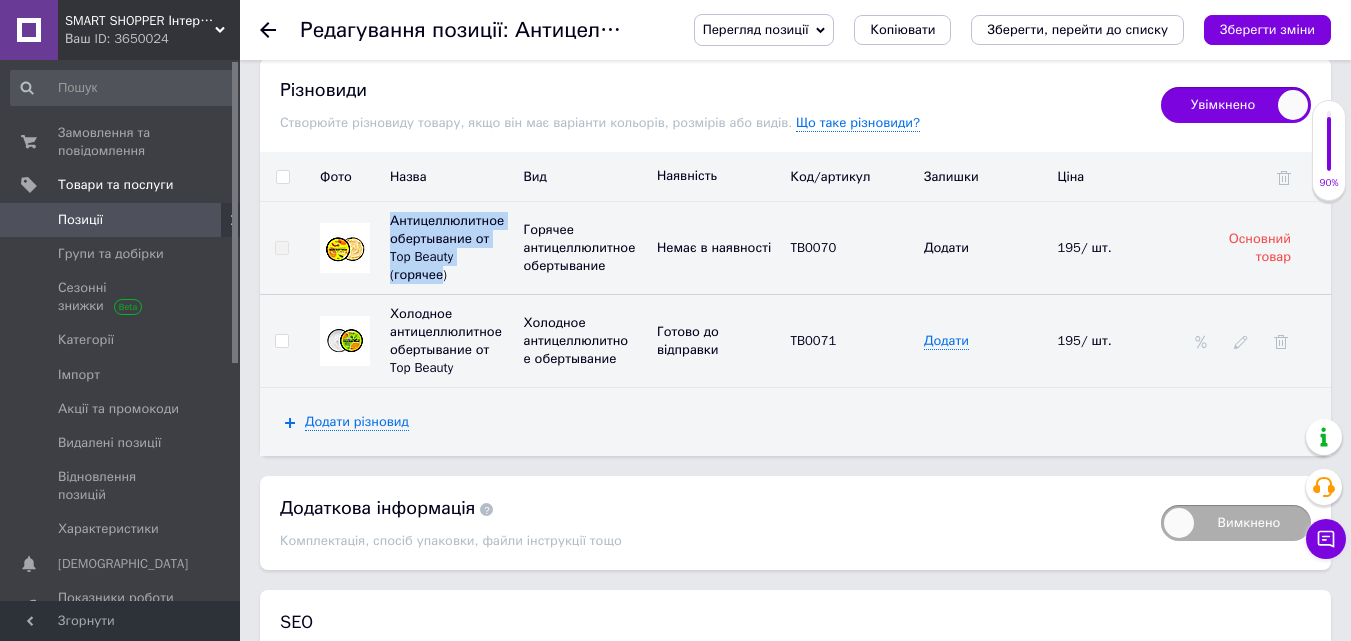 drag, startPoint x: 388, startPoint y: 205, endPoint x: 486, endPoint y: 245, distance: 105.848946 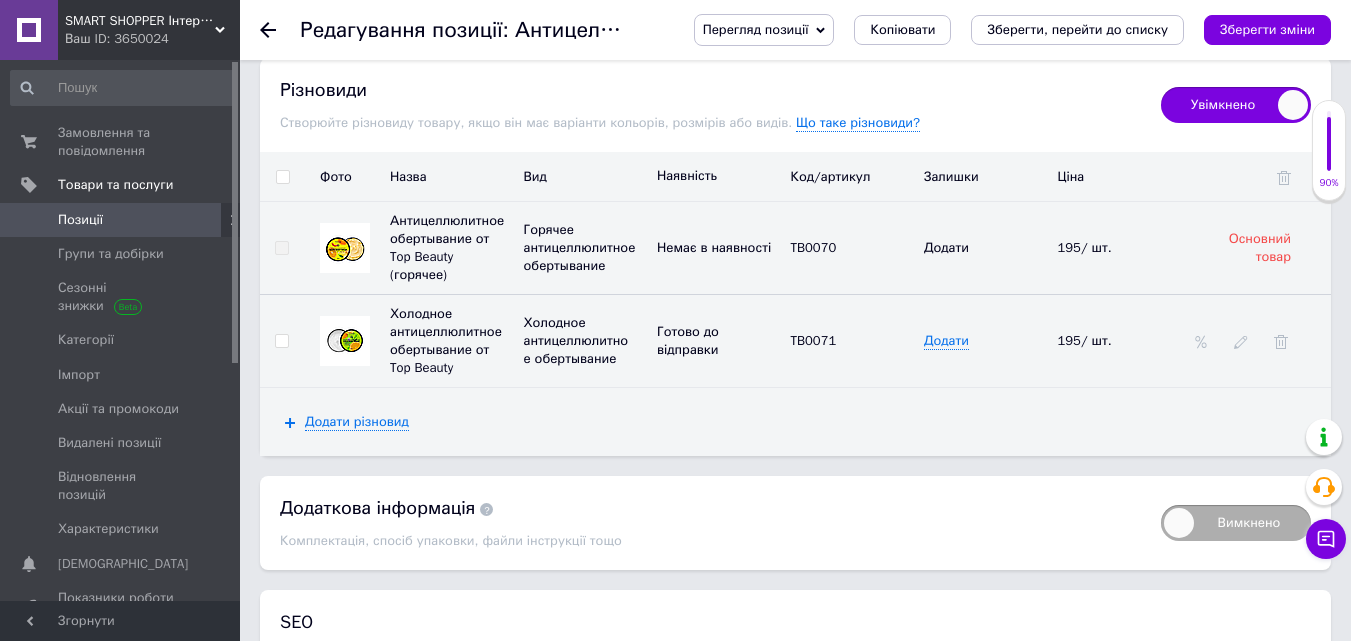 click on "Горячее антицеллюлитное обертывание" at bounding box center [586, 248] 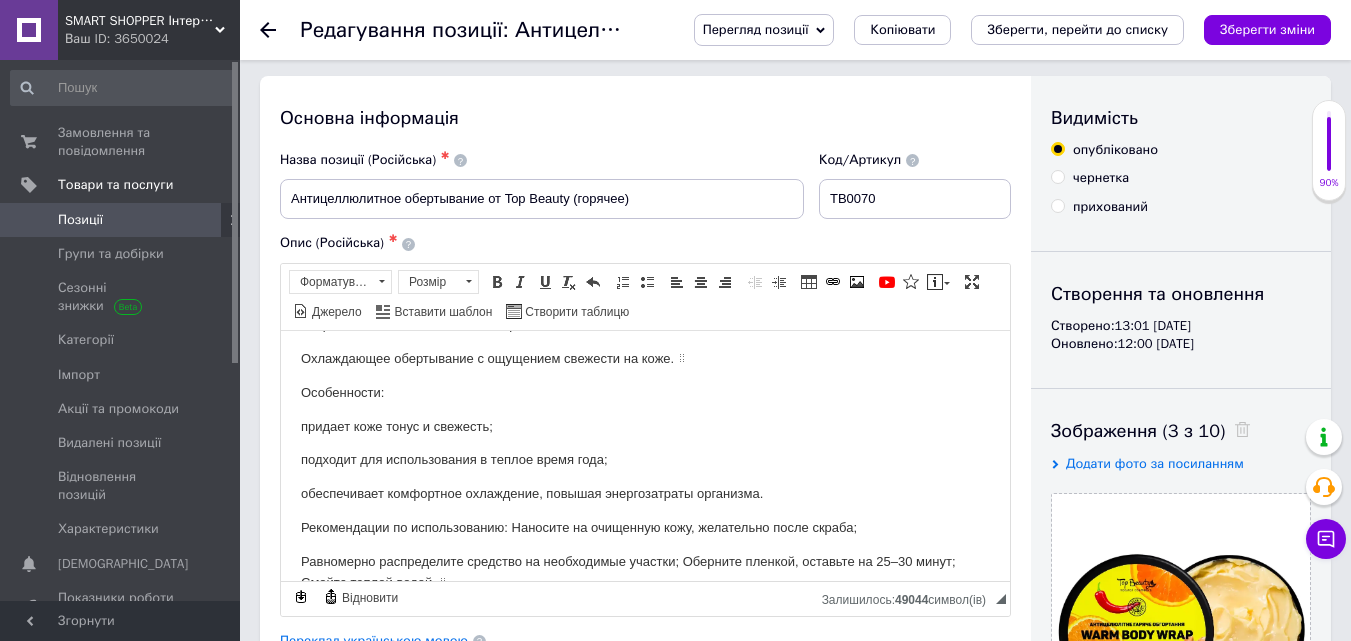 scroll, scrollTop: 0, scrollLeft: 0, axis: both 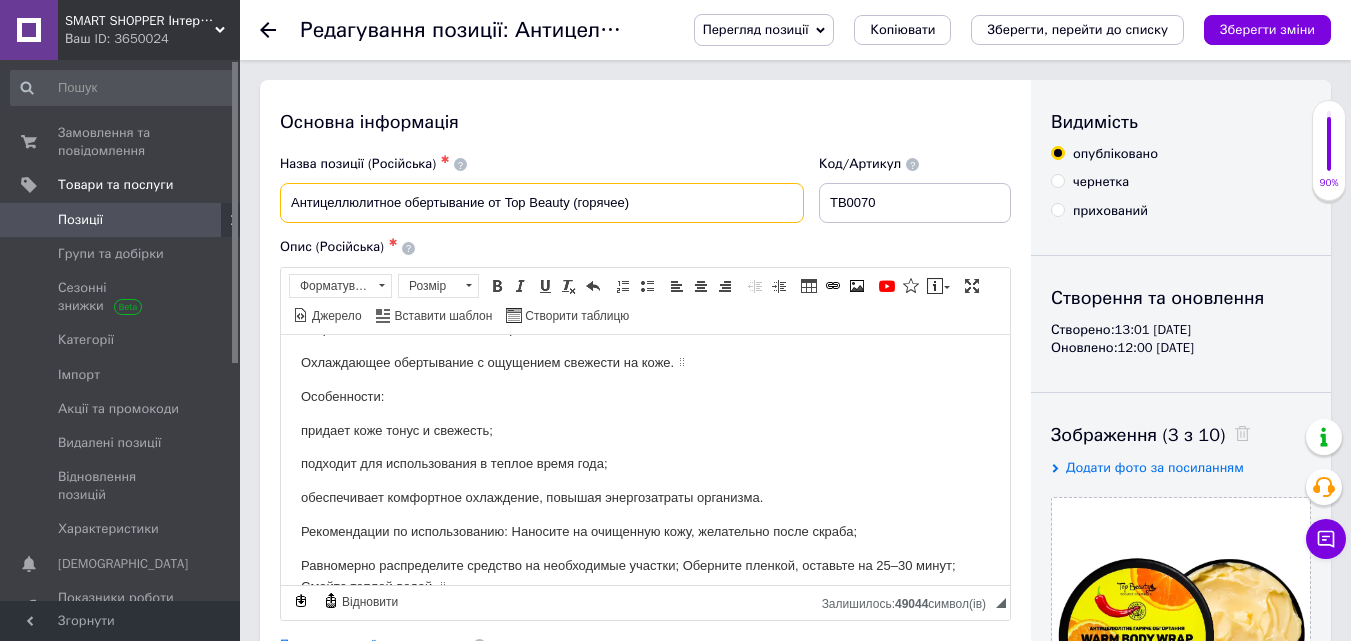drag, startPoint x: 651, startPoint y: 203, endPoint x: 573, endPoint y: 210, distance: 78.31347 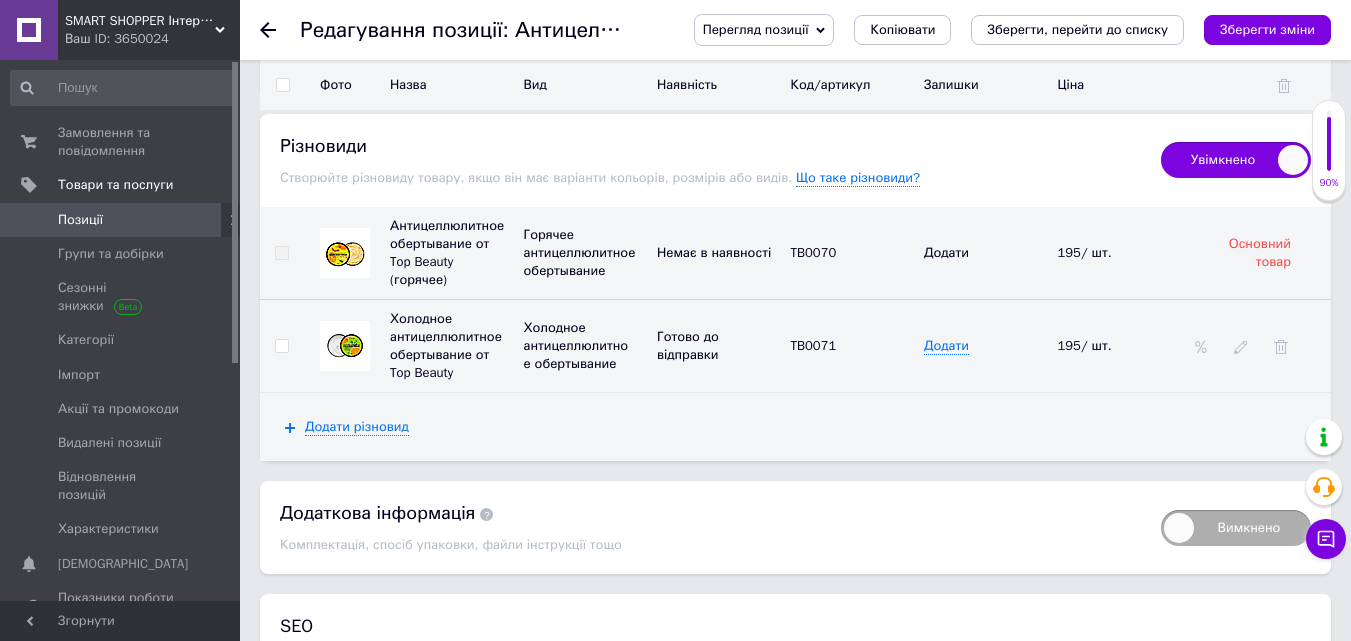 scroll, scrollTop: 2323, scrollLeft: 0, axis: vertical 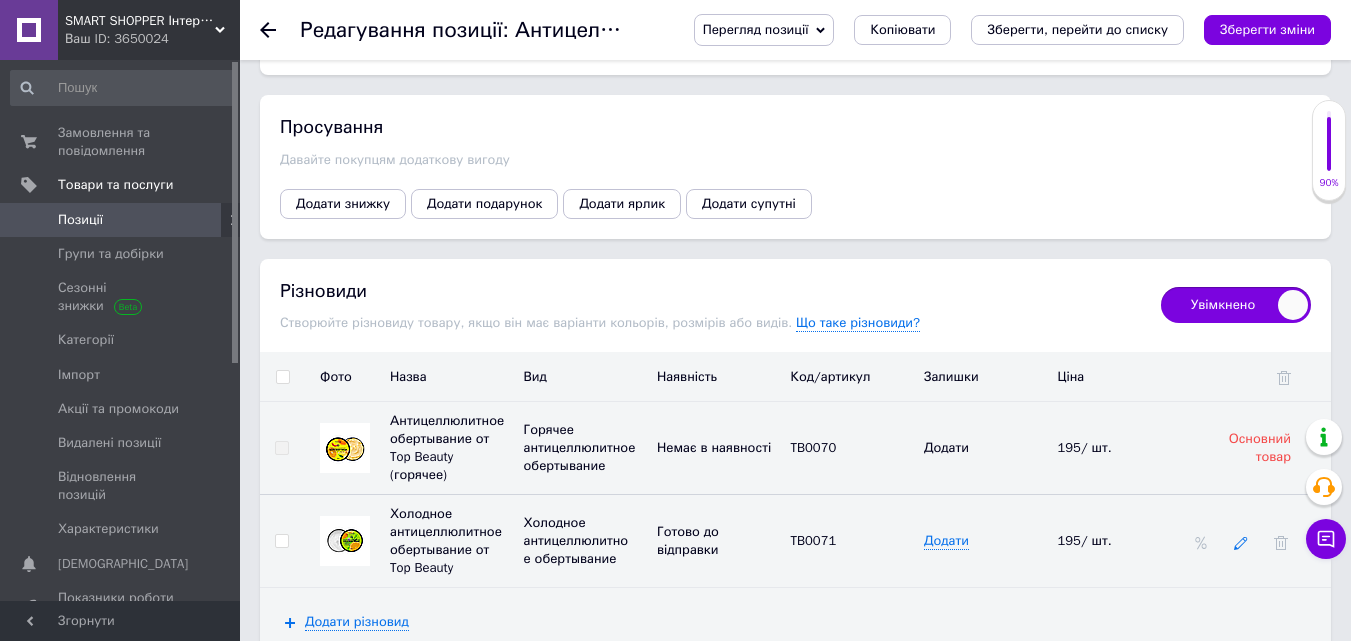 type on "Антицеллюлитное обертывание от Top Beauty" 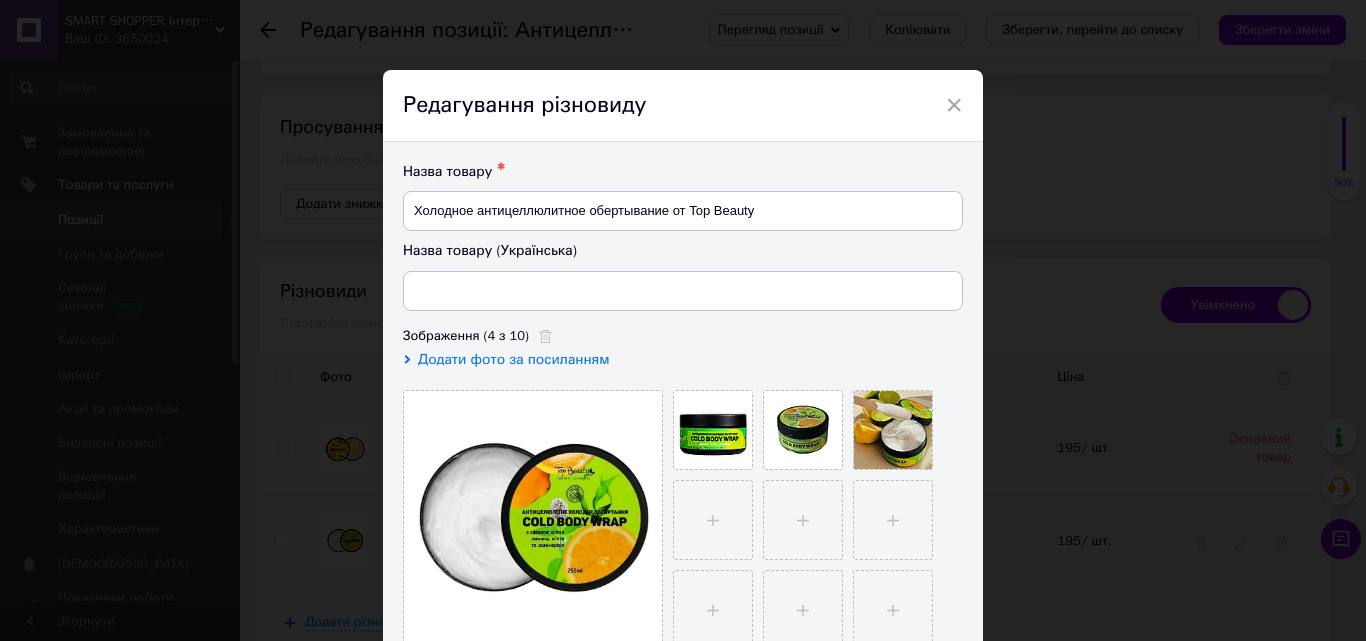 type on "Холодне антіцелюлітне обгортання від Top Beauty" 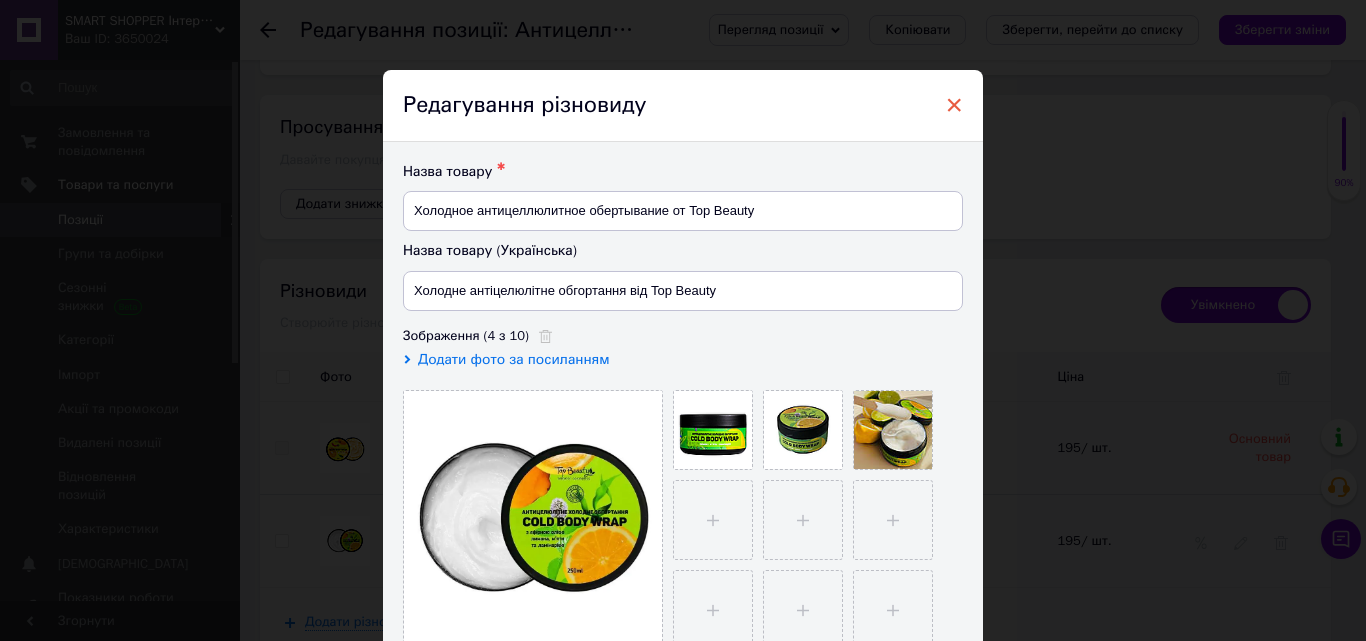 click on "×" at bounding box center [954, 105] 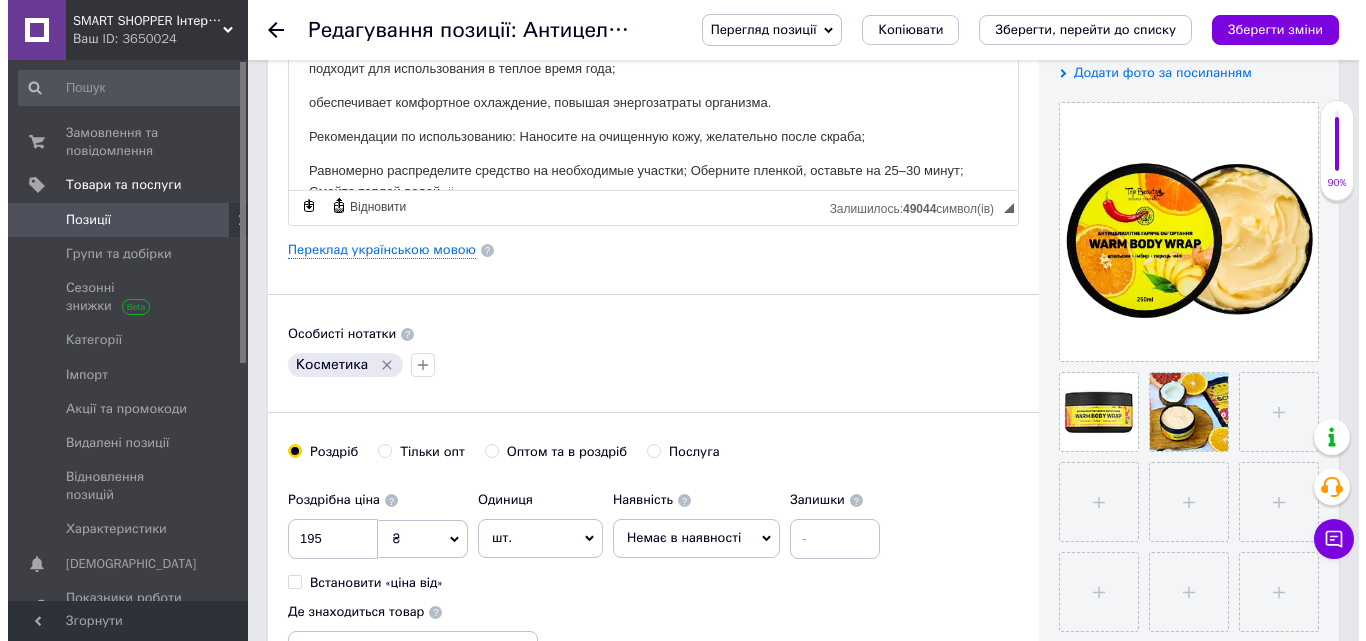 scroll, scrollTop: 323, scrollLeft: 0, axis: vertical 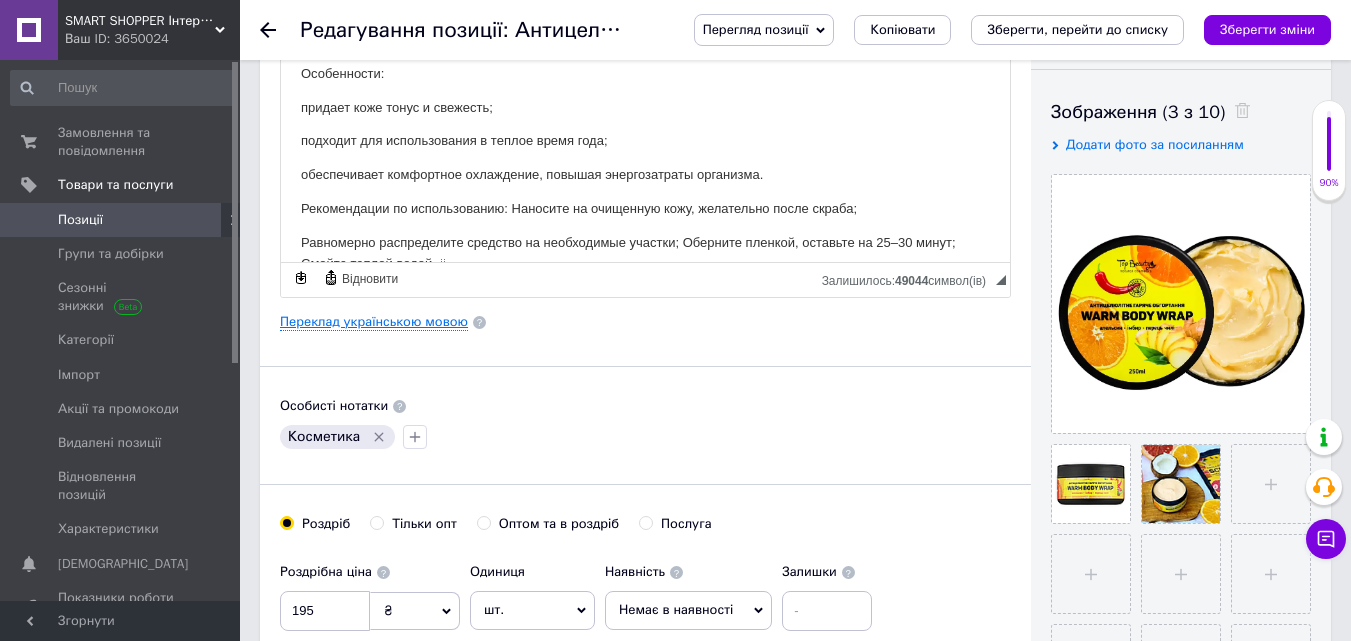 click on "Переклад українською мовою" at bounding box center (374, 322) 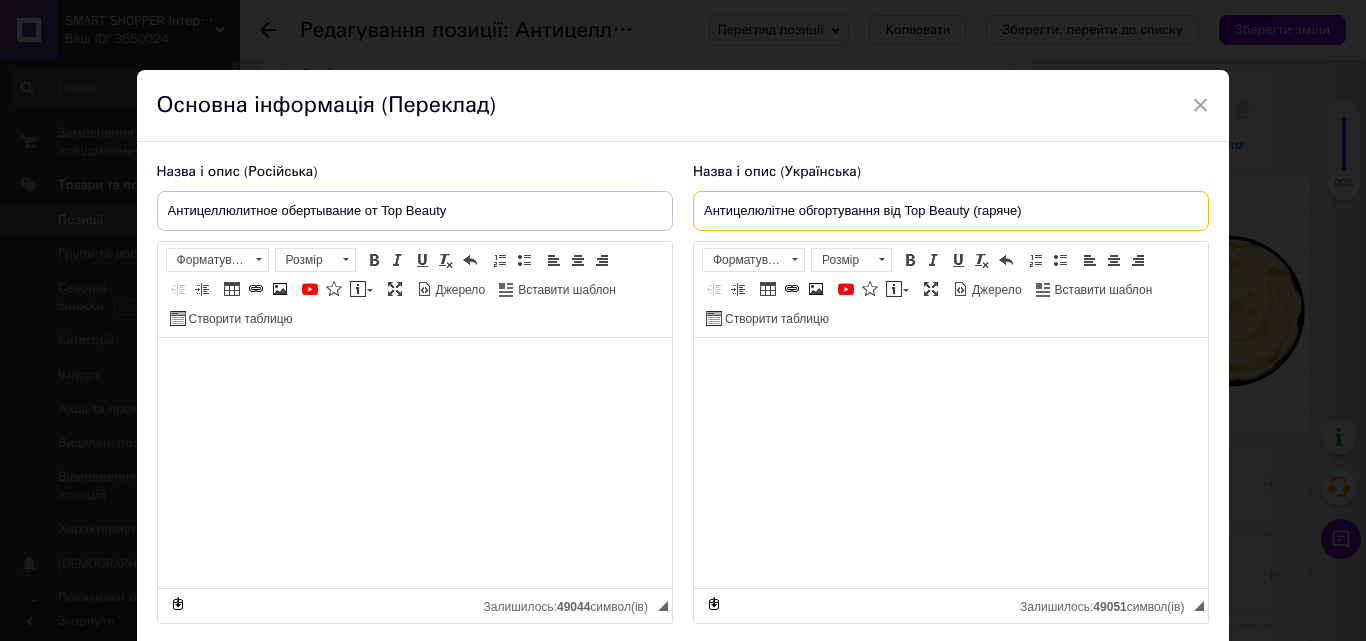 drag, startPoint x: 1035, startPoint y: 215, endPoint x: 967, endPoint y: 213, distance: 68.0294 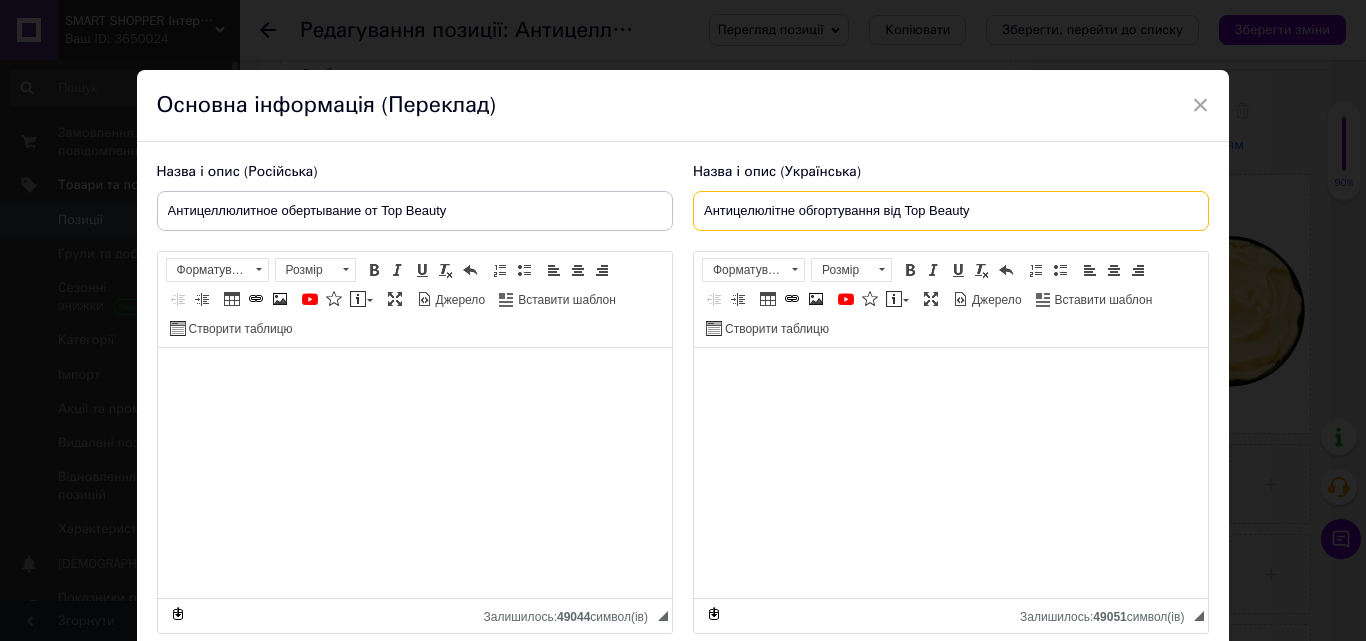 click on "Антицелюлітне обгортування від Top Beauty" at bounding box center (951, 211) 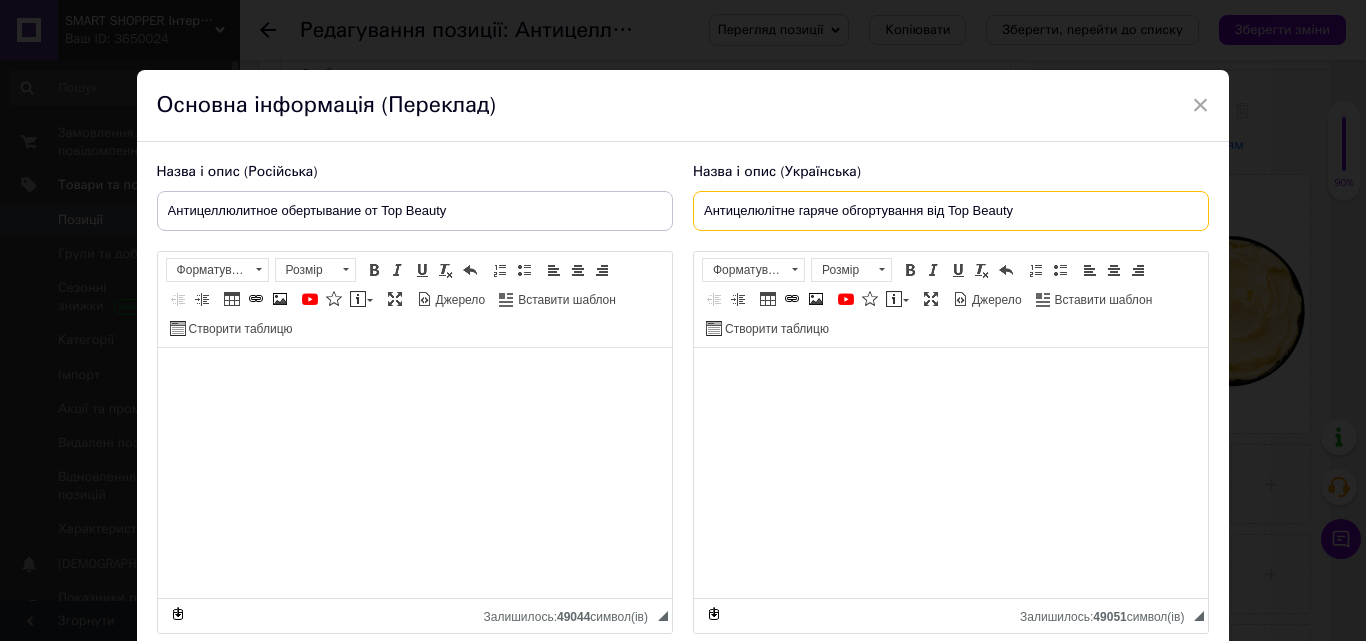 type on "Антицелюлітне гаряче обгортування від Top Beauty" 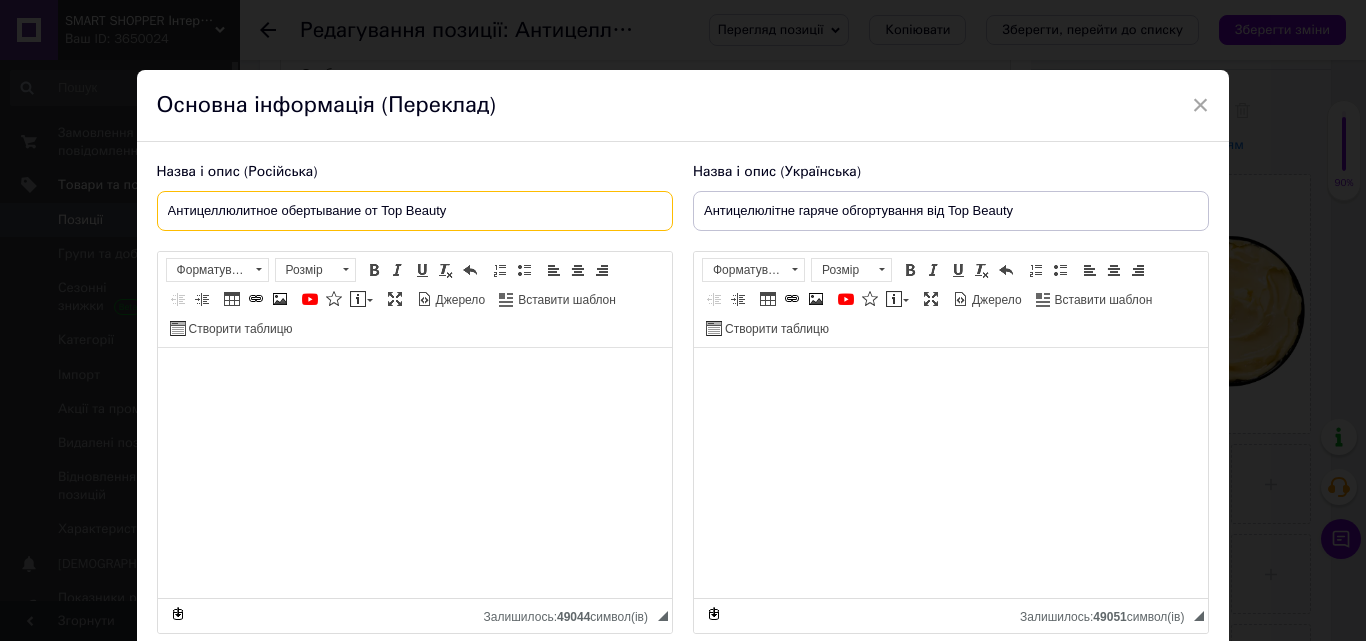 click on "Антицеллюлитное обертывание от Top Beauty" at bounding box center [415, 211] 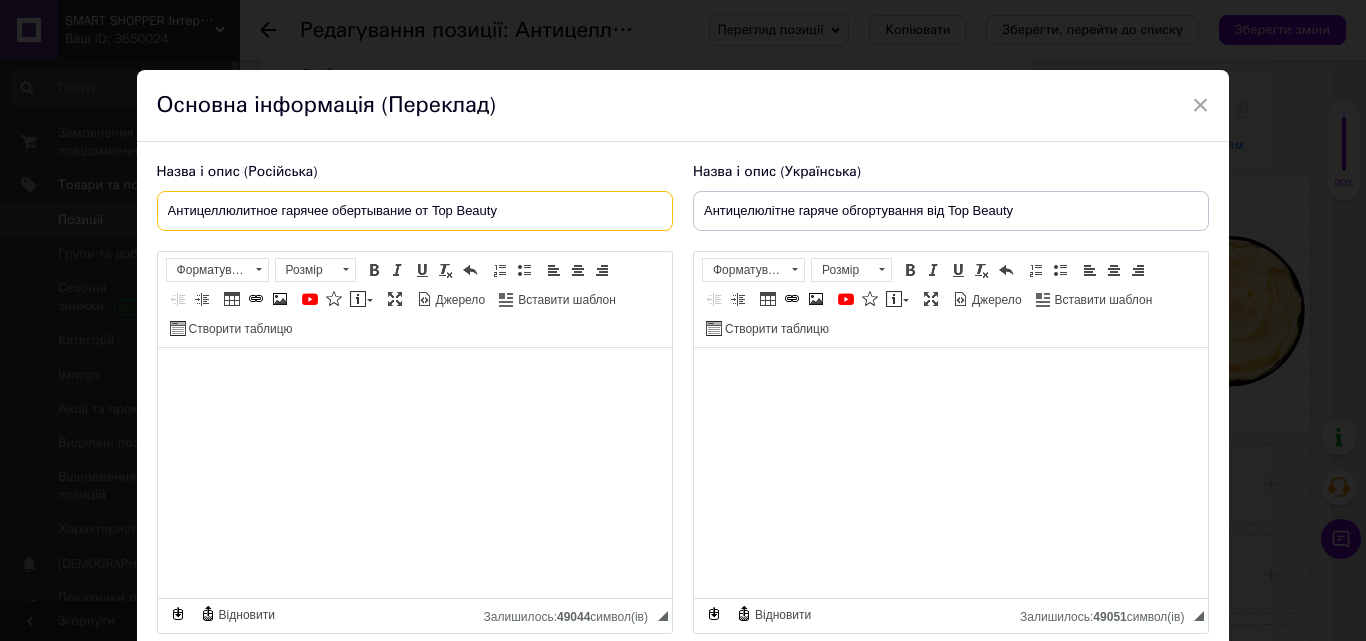 click on "Антицеллюлитное гарячее обертывание от Top Beauty" at bounding box center (415, 211) 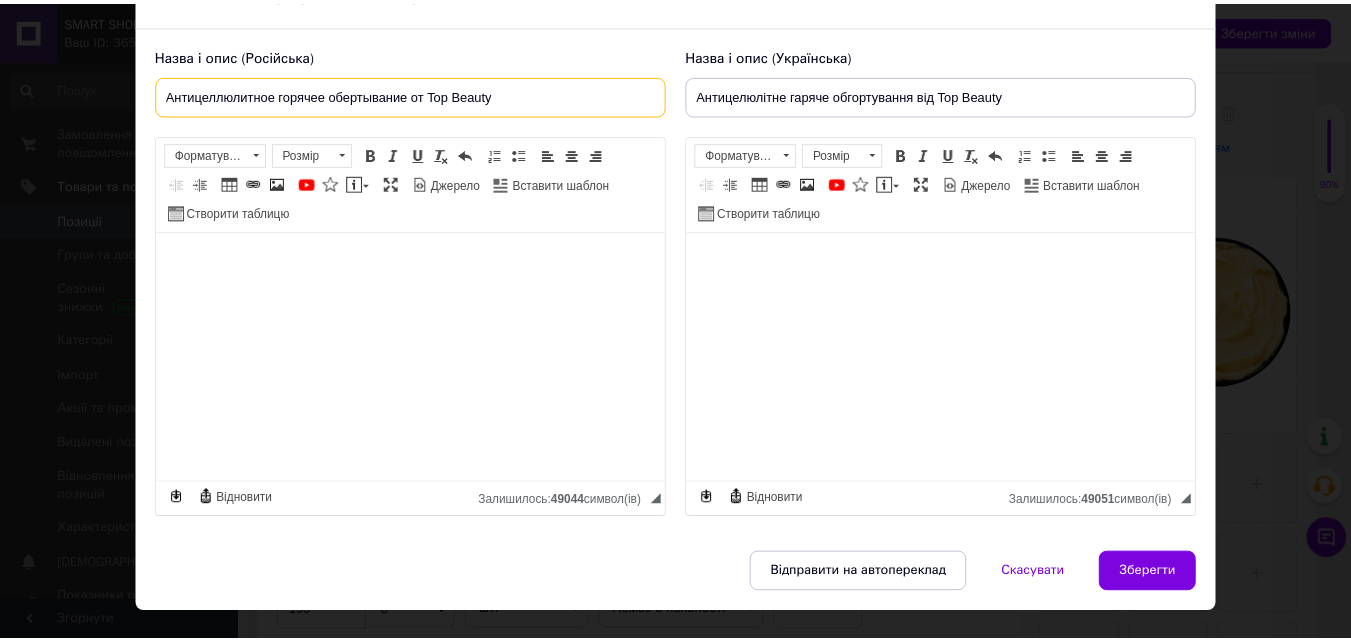 scroll, scrollTop: 158, scrollLeft: 0, axis: vertical 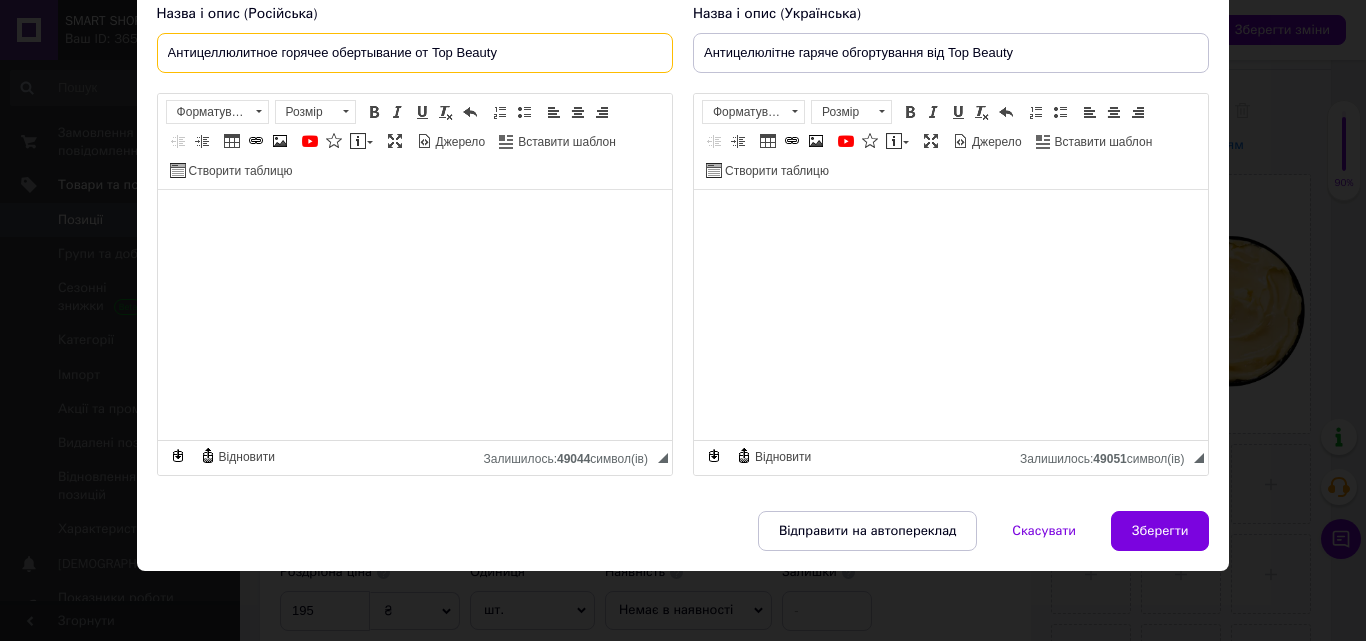 type on "Антицеллюлитное горячее обертывание от Top Beauty" 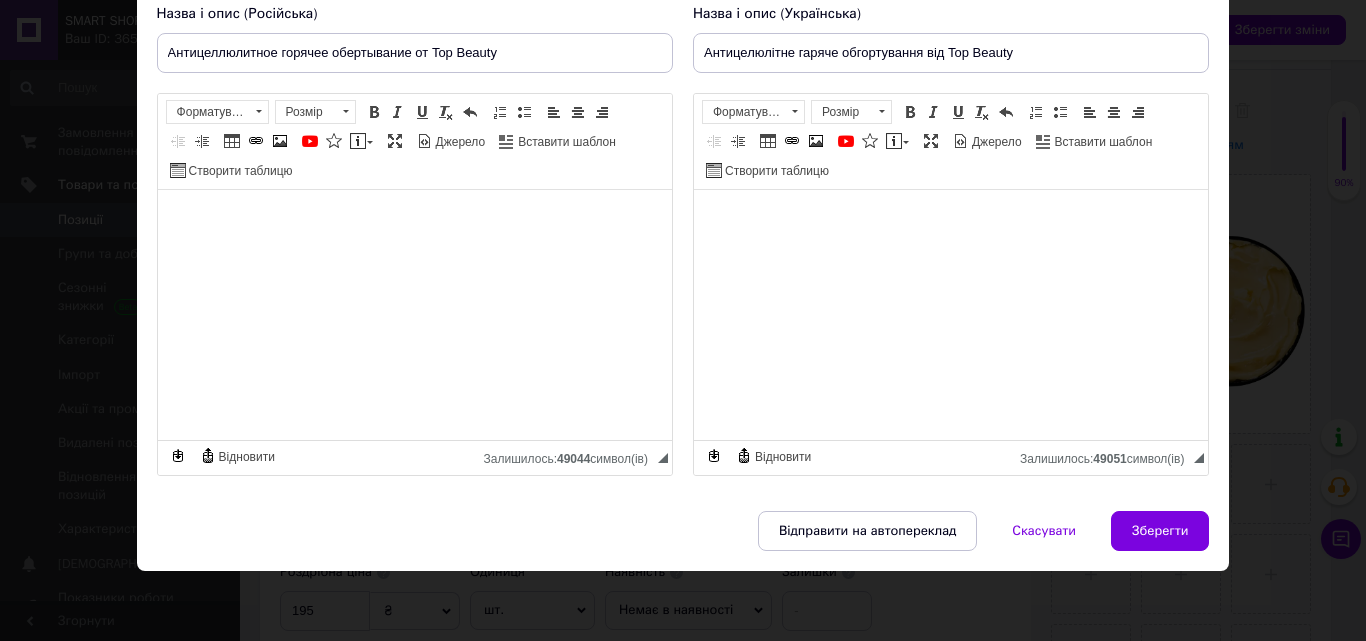 click on "Зберегти" at bounding box center [1160, 531] 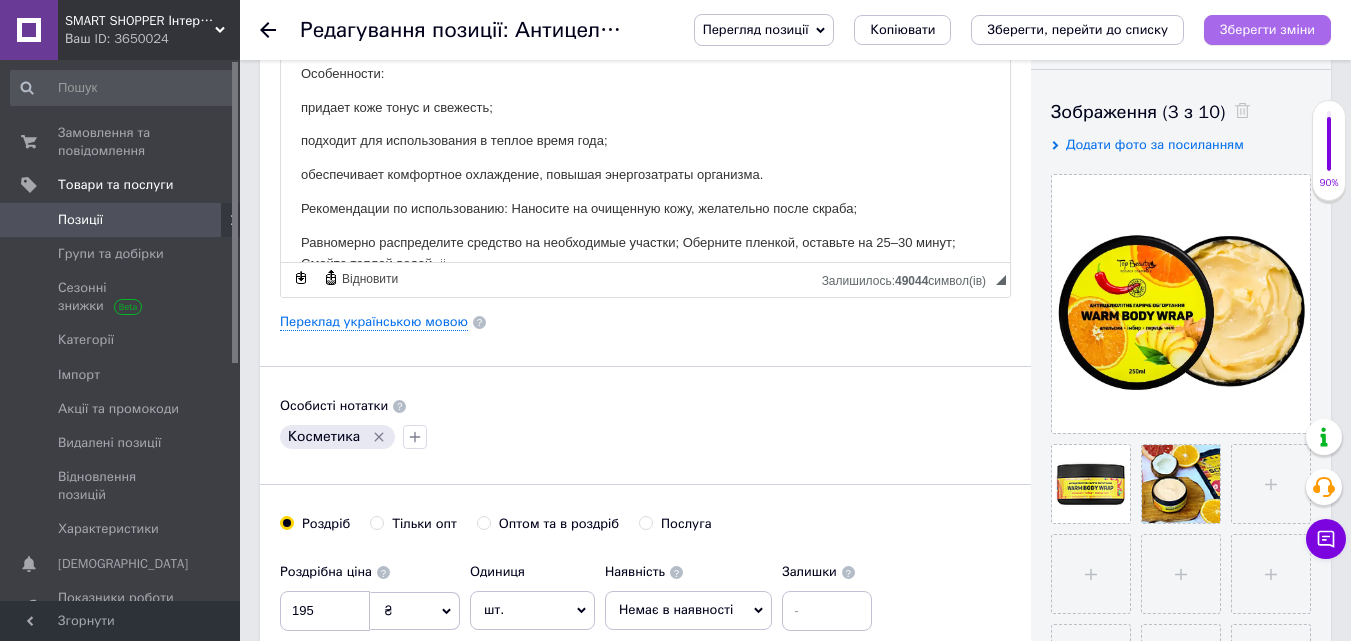 click on "Зберегти зміни" at bounding box center (1267, 29) 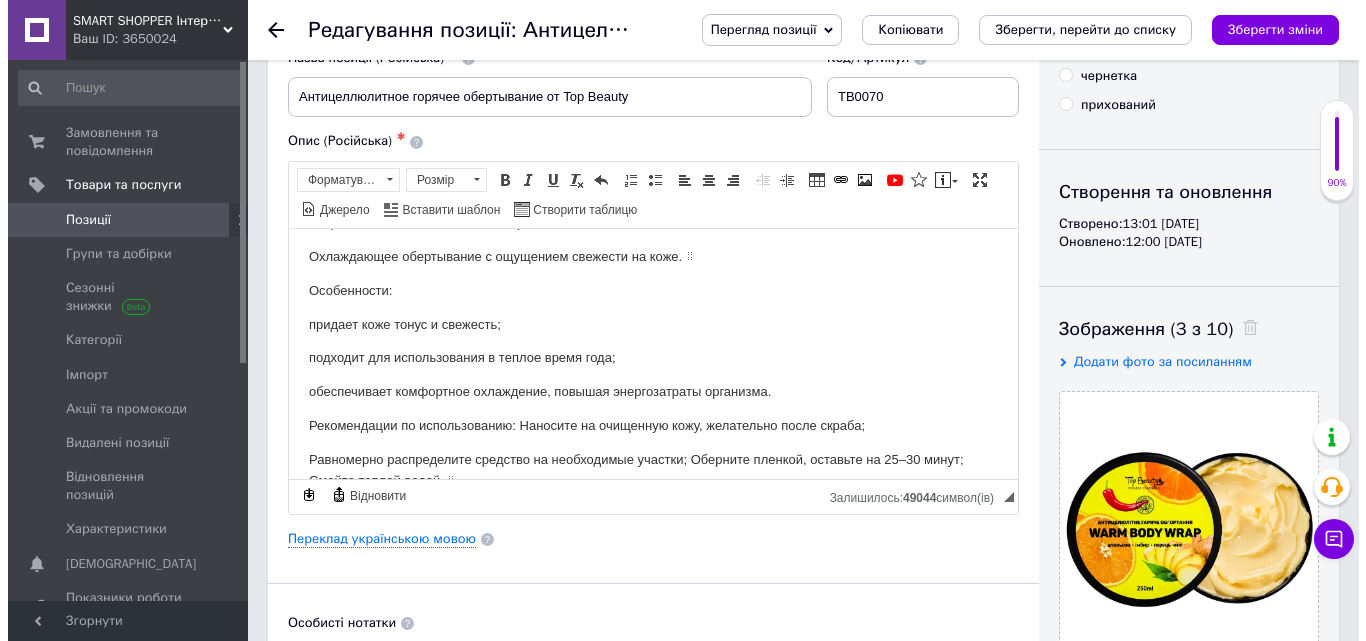 scroll, scrollTop: 400, scrollLeft: 0, axis: vertical 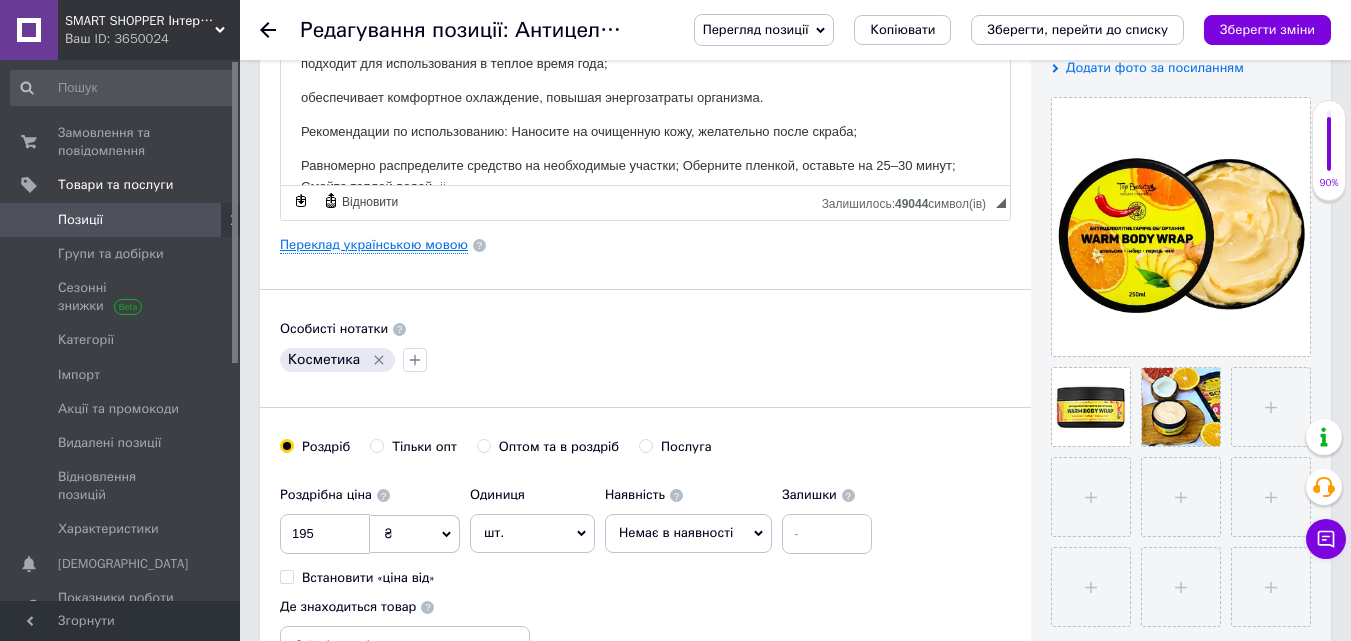 click on "Переклад українською мовою" at bounding box center (374, 245) 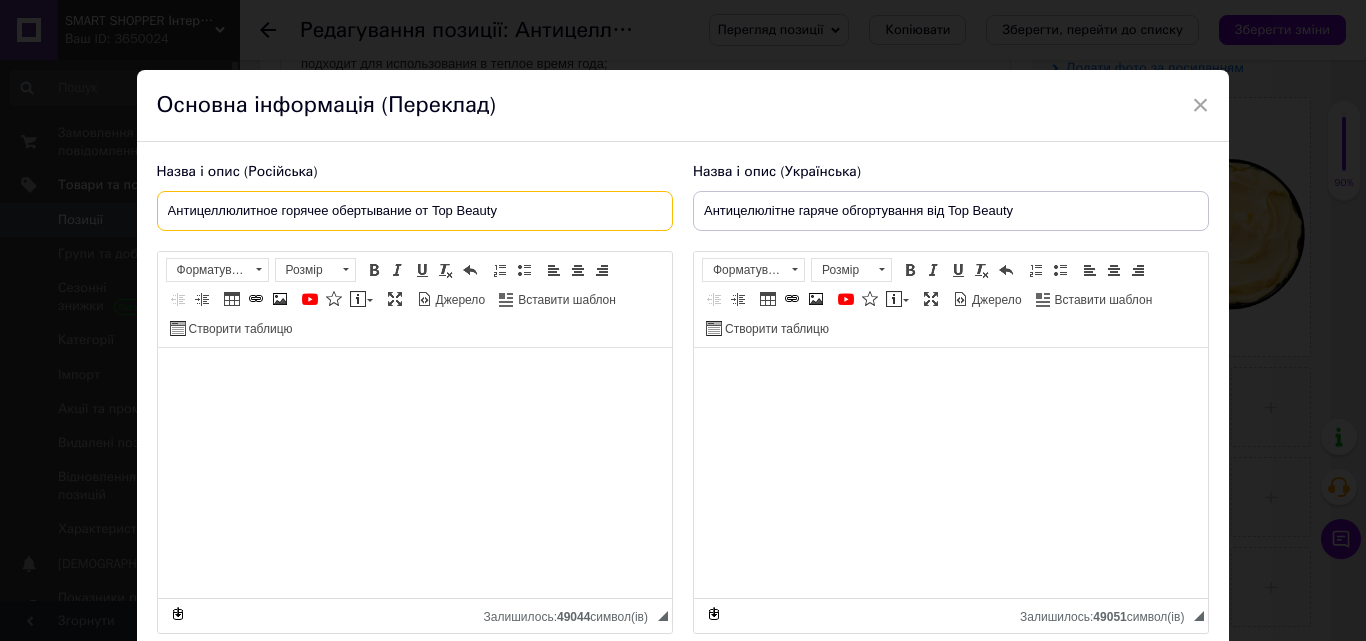 drag, startPoint x: 328, startPoint y: 213, endPoint x: 267, endPoint y: 213, distance: 61 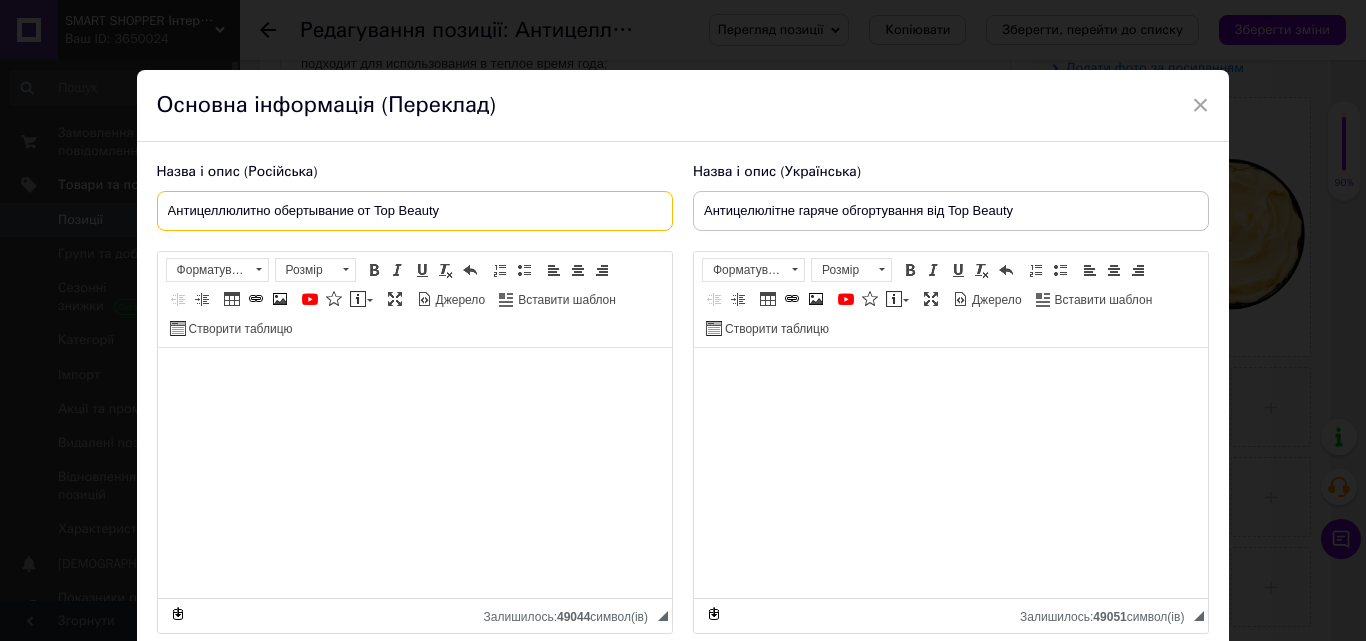 click on "Антицеллюлитно обертывание от Top Beauty" at bounding box center [415, 211] 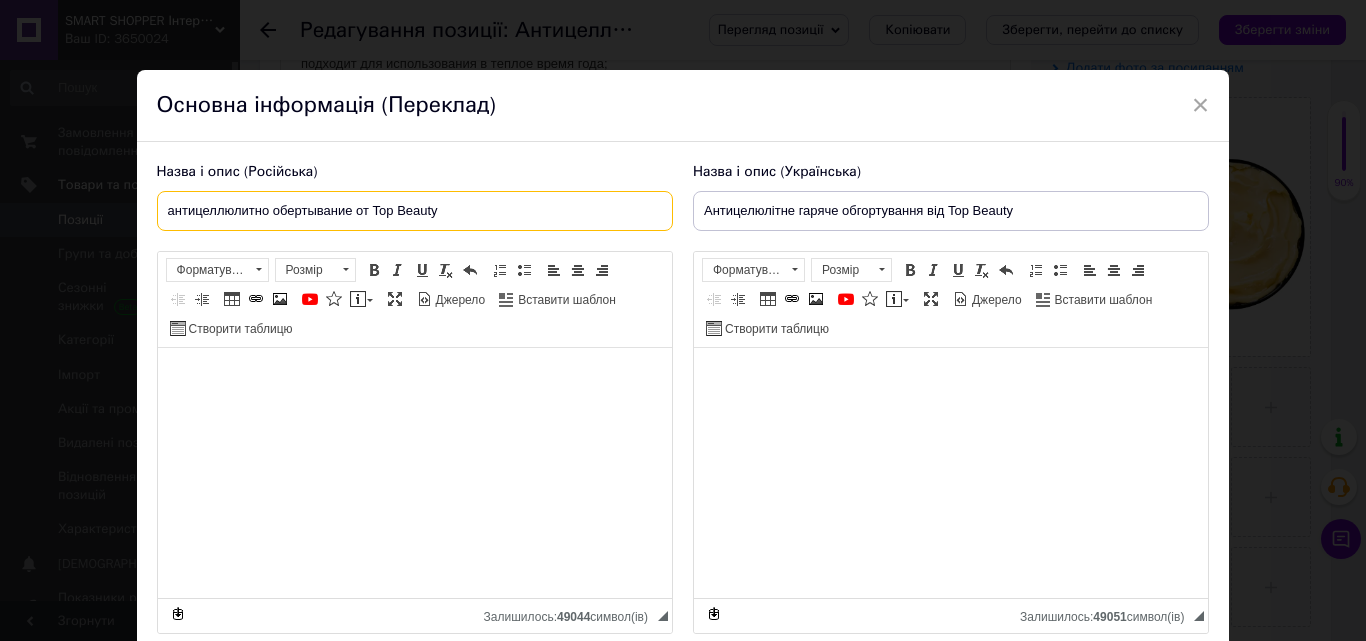 paste on "е горячее" 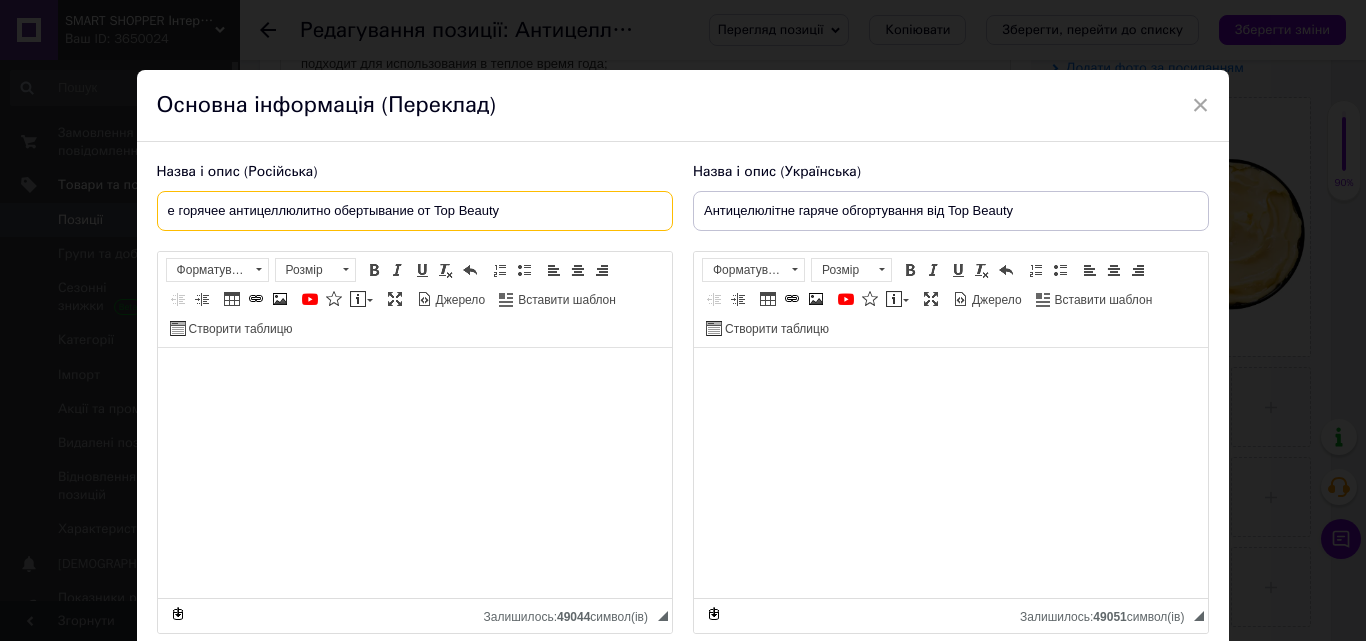 click on "е горячее антицеллюлитно обертывание от Top Beauty" at bounding box center (415, 211) 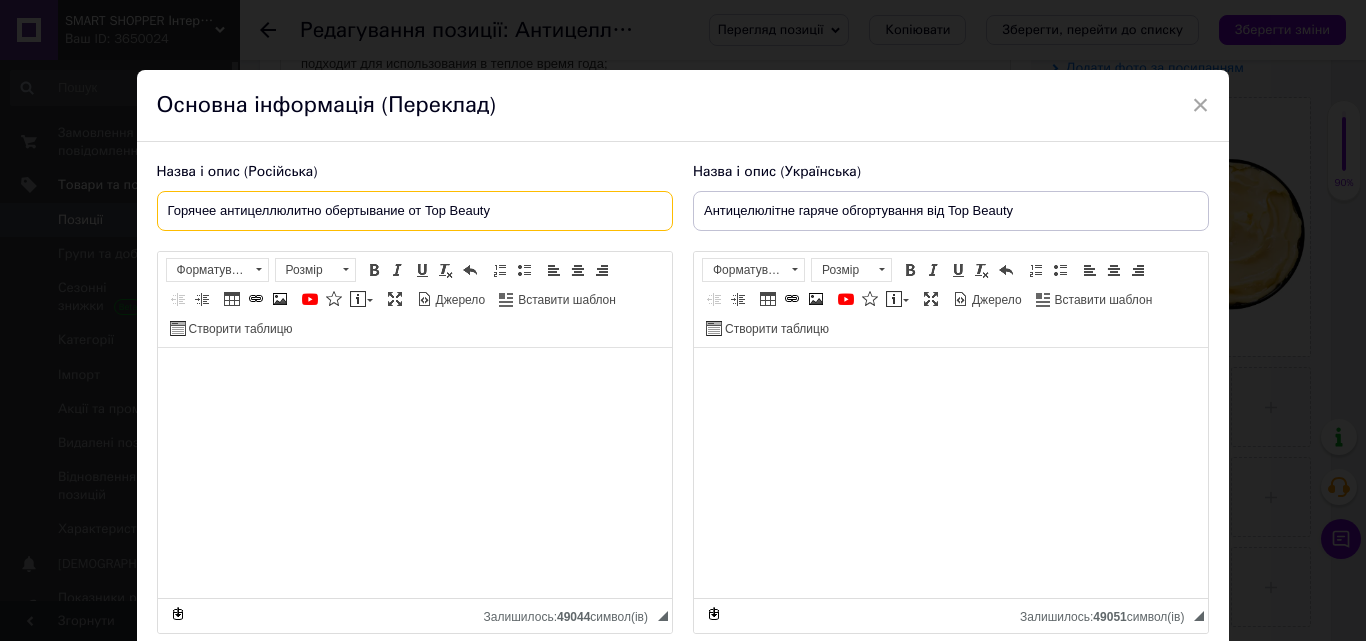 click on "Горячее антицеллюлитно обертывание от Top Beauty" at bounding box center (415, 211) 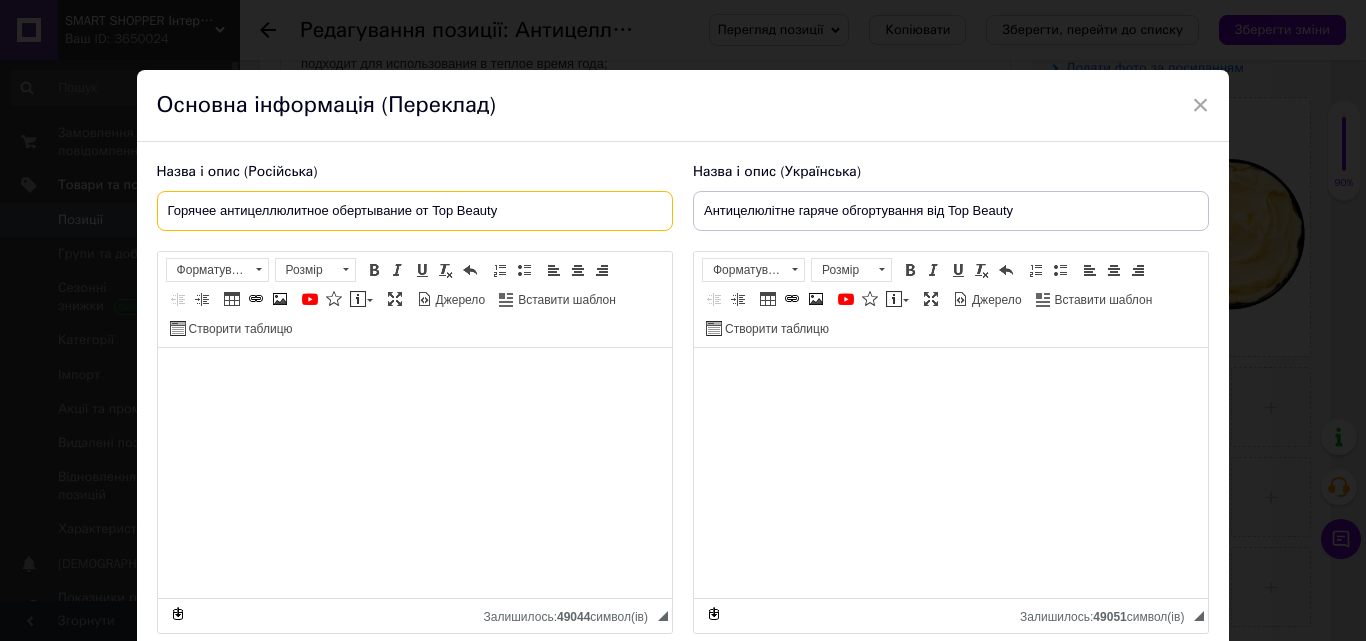 type on "Горячее антицеллюлитное обертывание от Top Beauty" 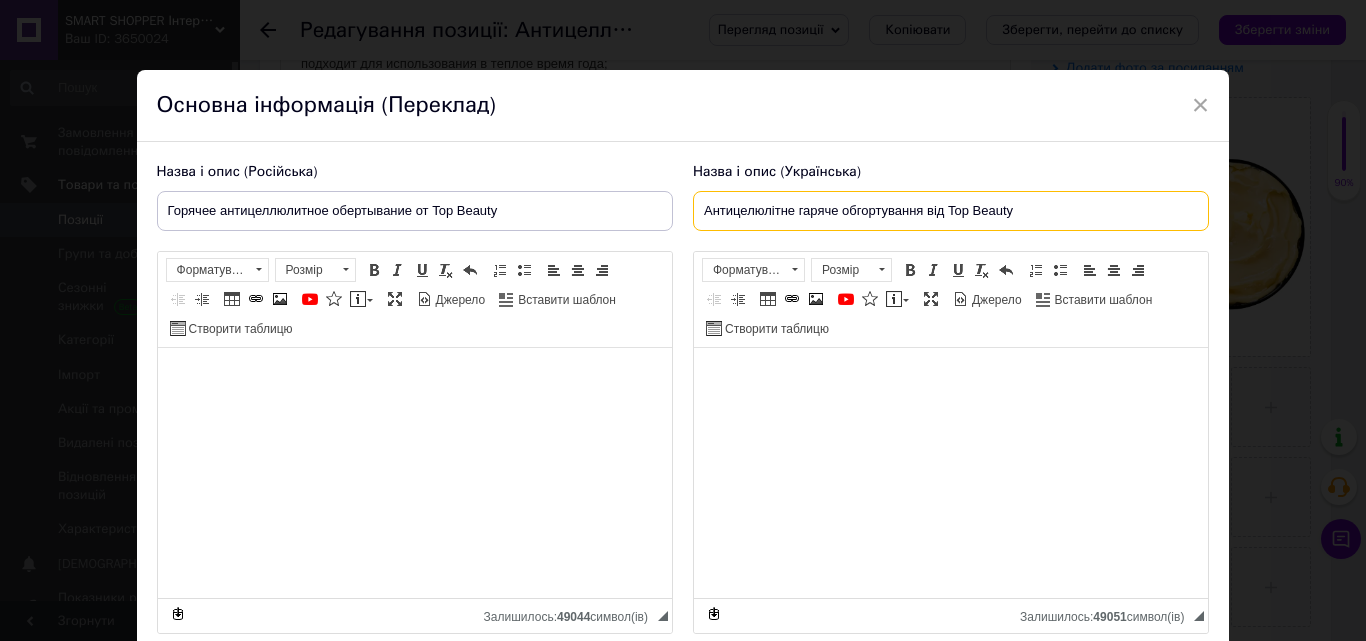drag, startPoint x: 837, startPoint y: 207, endPoint x: 798, endPoint y: 214, distance: 39.623226 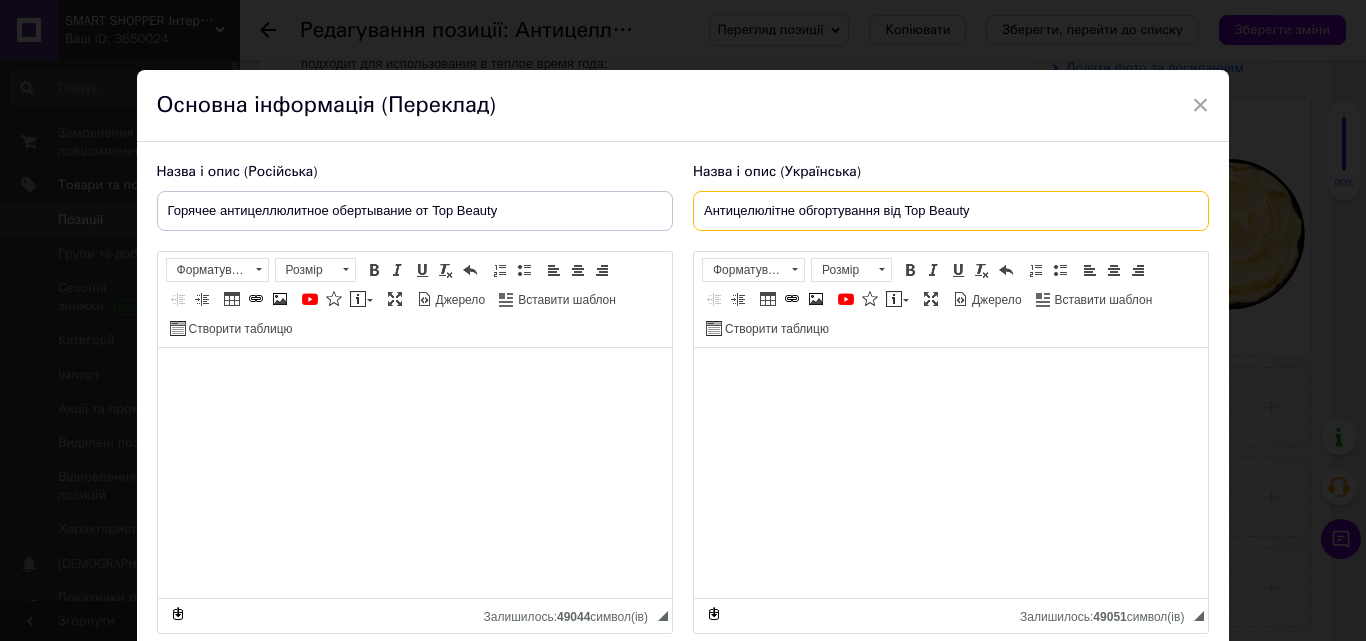 click on "Антицелюлітне обгортування від Top Beauty" at bounding box center [951, 211] 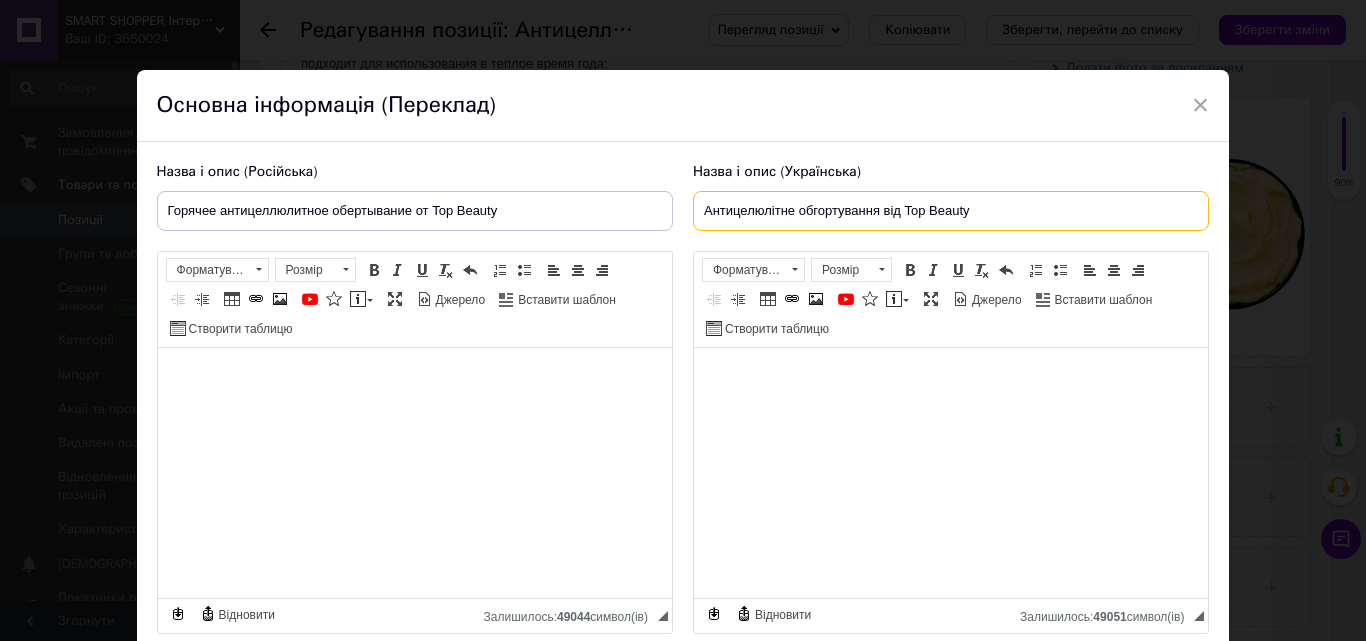 paste on "аряче" 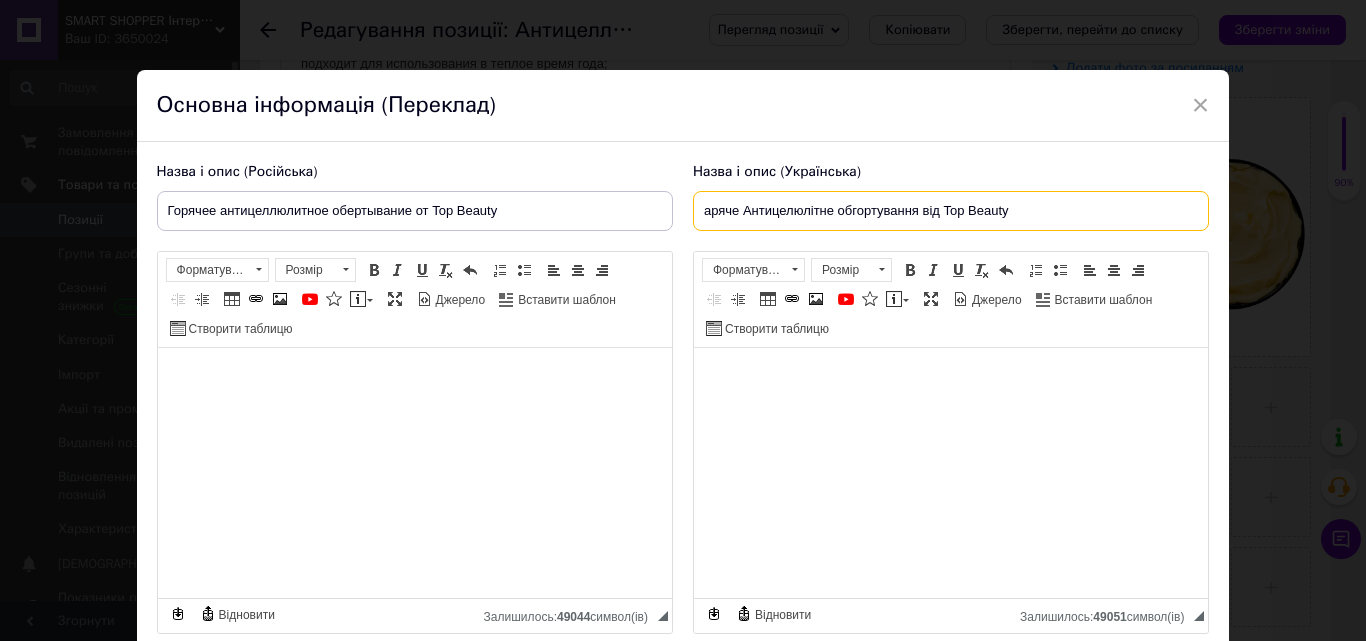 click on "аряче Антицелюлітне обгортування від Top Beauty" at bounding box center (951, 211) 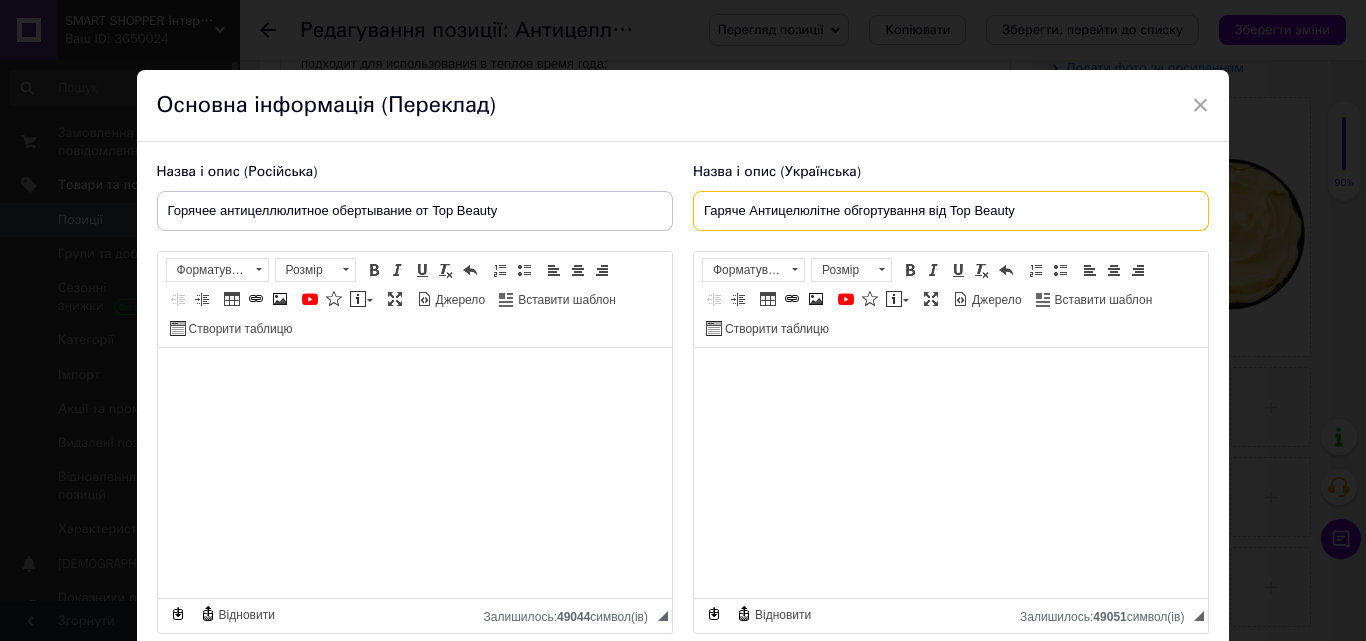 click on "Гаряче Антицелюлітне обгортування від Top Beauty" at bounding box center [951, 211] 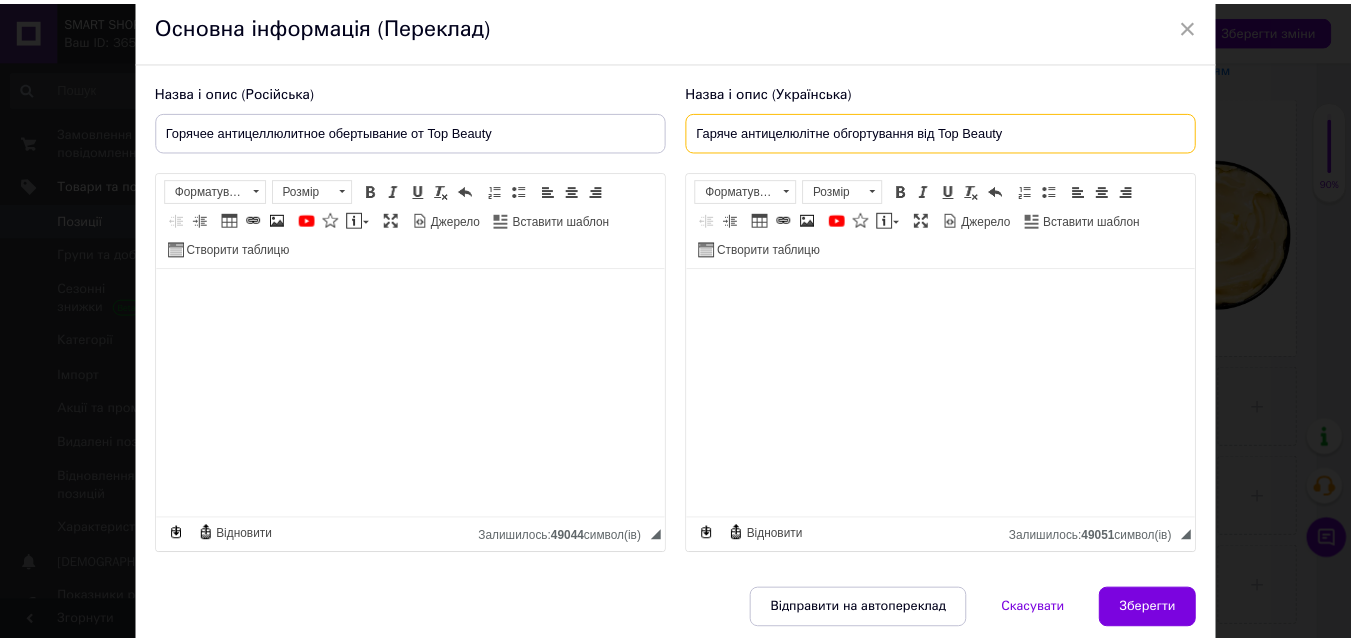 scroll, scrollTop: 158, scrollLeft: 0, axis: vertical 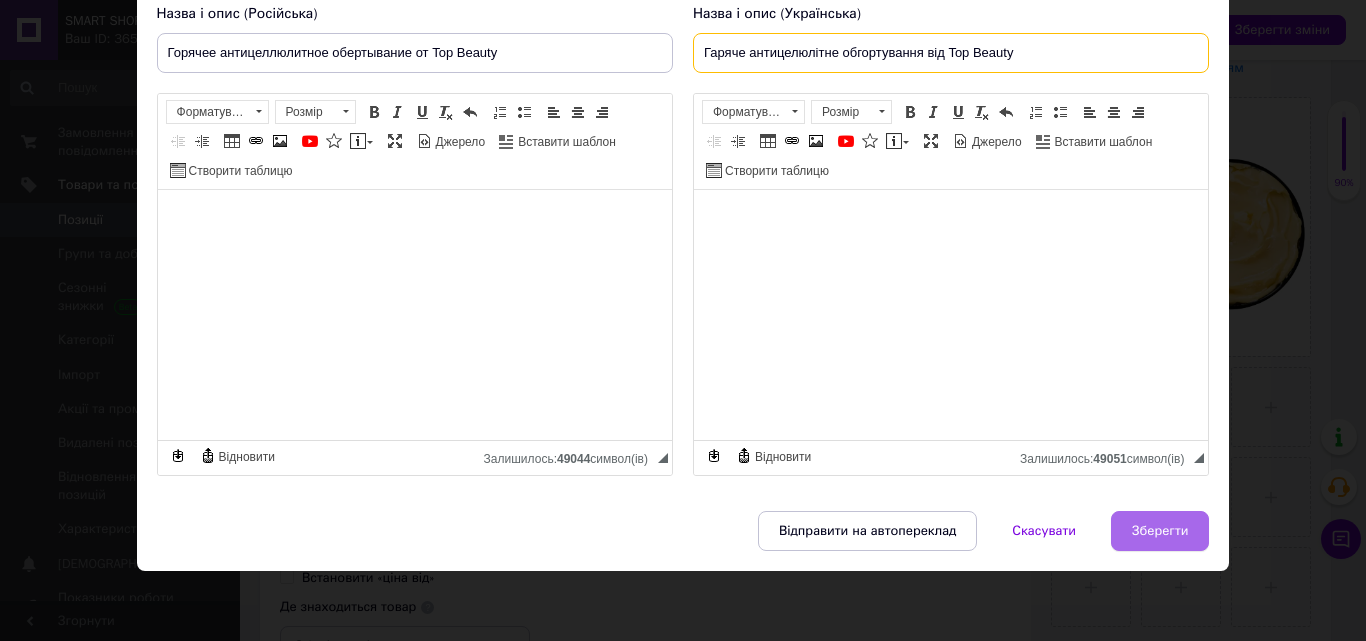 type on "Гаряче антицелюлітне обгортування від Top Beauty" 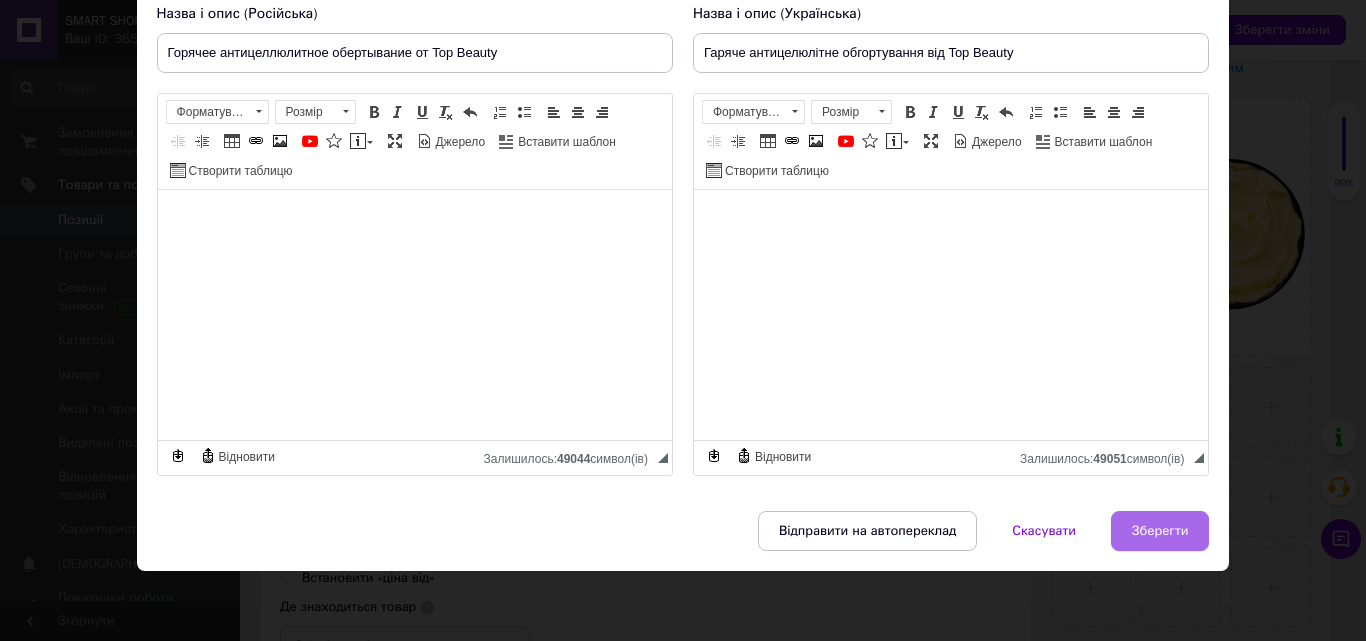 click on "Зберегти" at bounding box center [1160, 531] 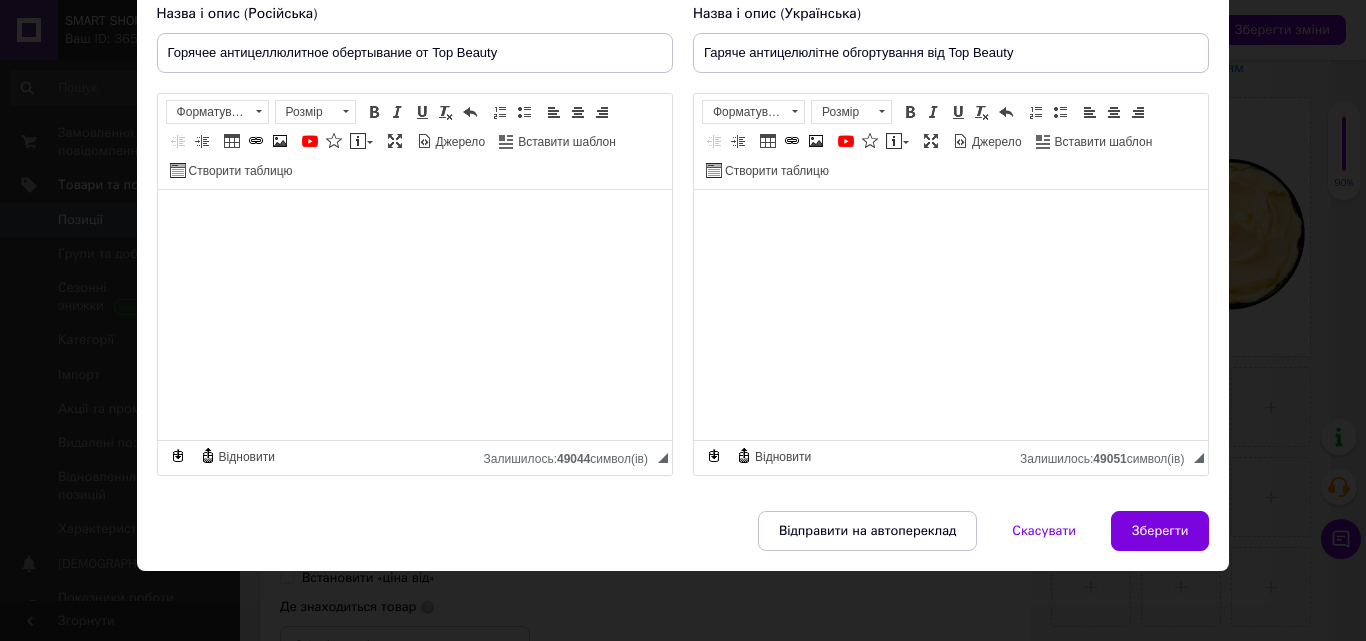 type on "Горячее антицеллюлитное обертывание от Top Beauty" 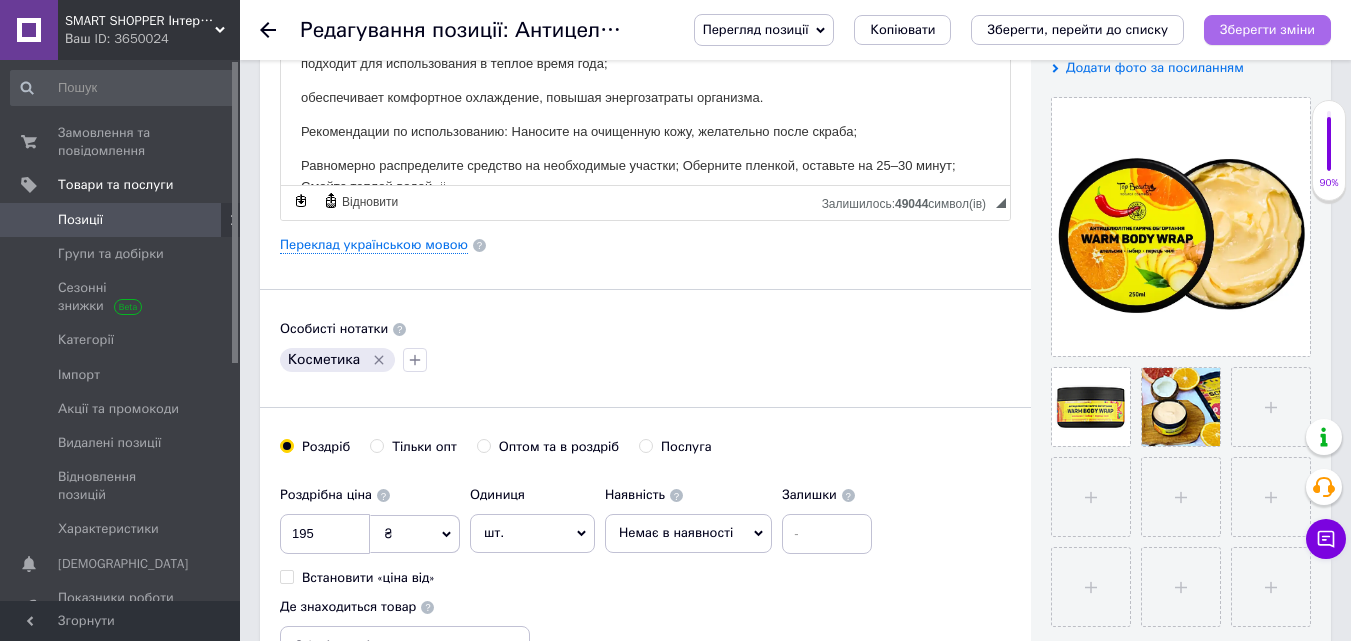 click on "Зберегти зміни" at bounding box center [1267, 30] 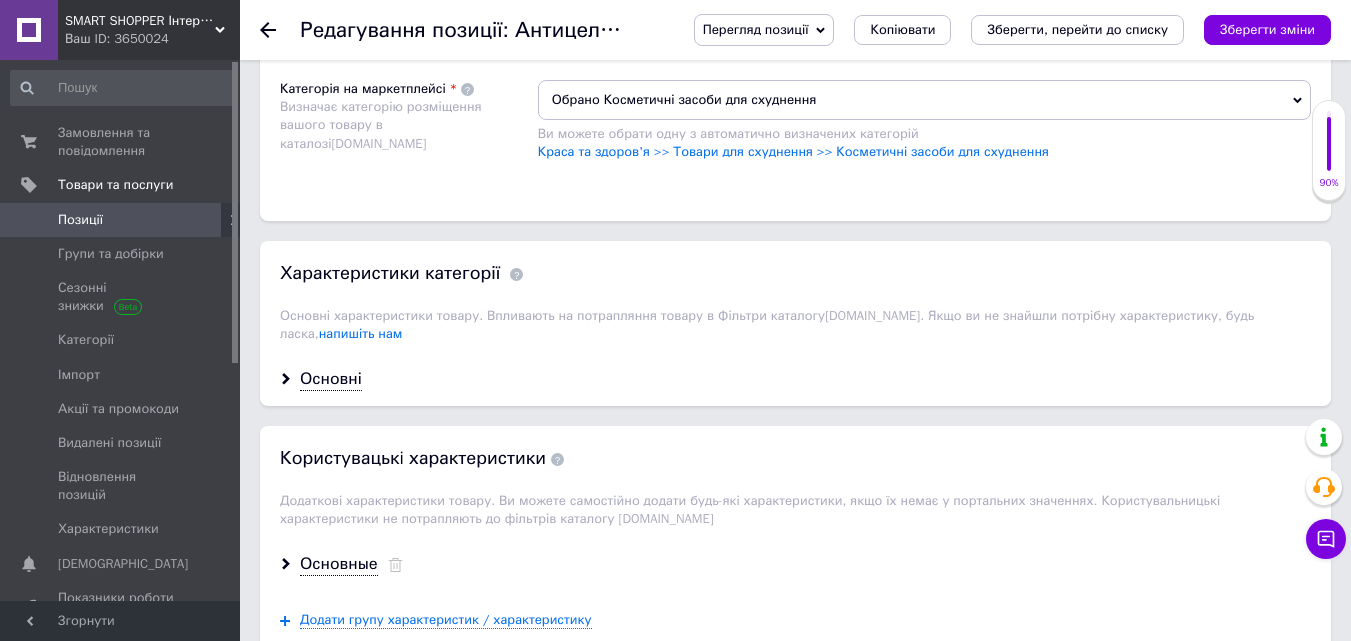 scroll, scrollTop: 1500, scrollLeft: 0, axis: vertical 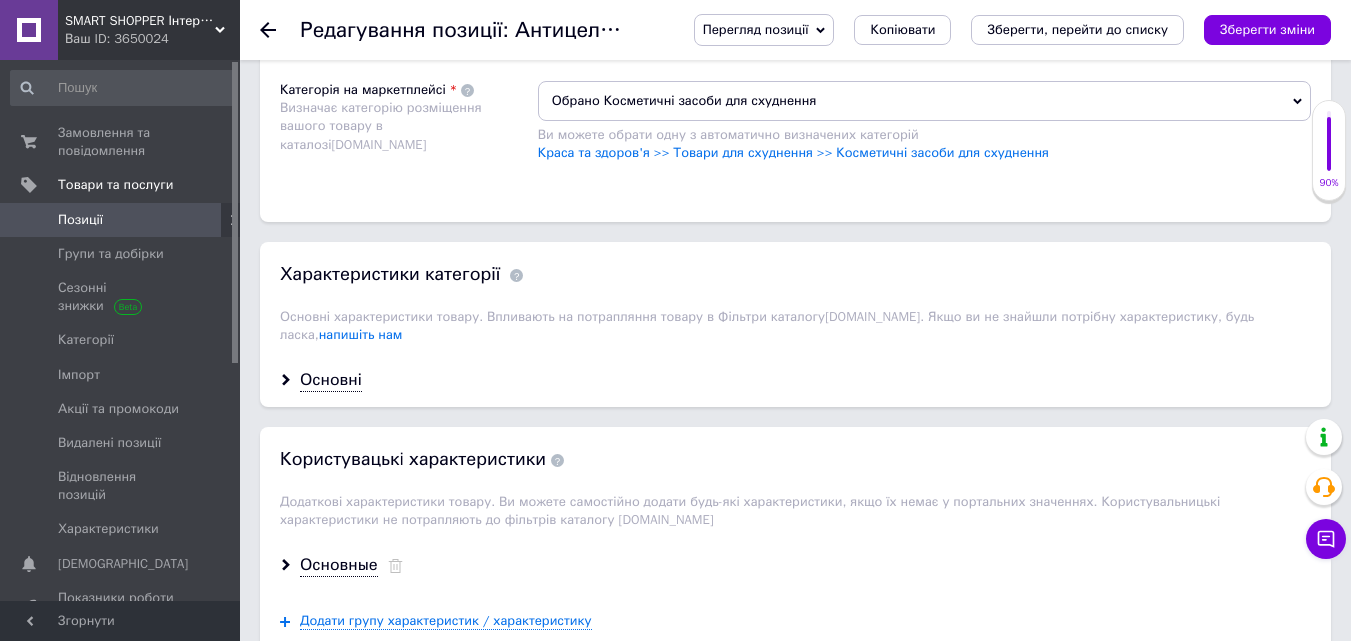 click on "Перегляд позиції Зберегти та переглянути на сайті Зберегти та переглянути на маркетплейсі Копіювати Зберегти, перейти до списку Зберегти зміни" at bounding box center (1002, 30) 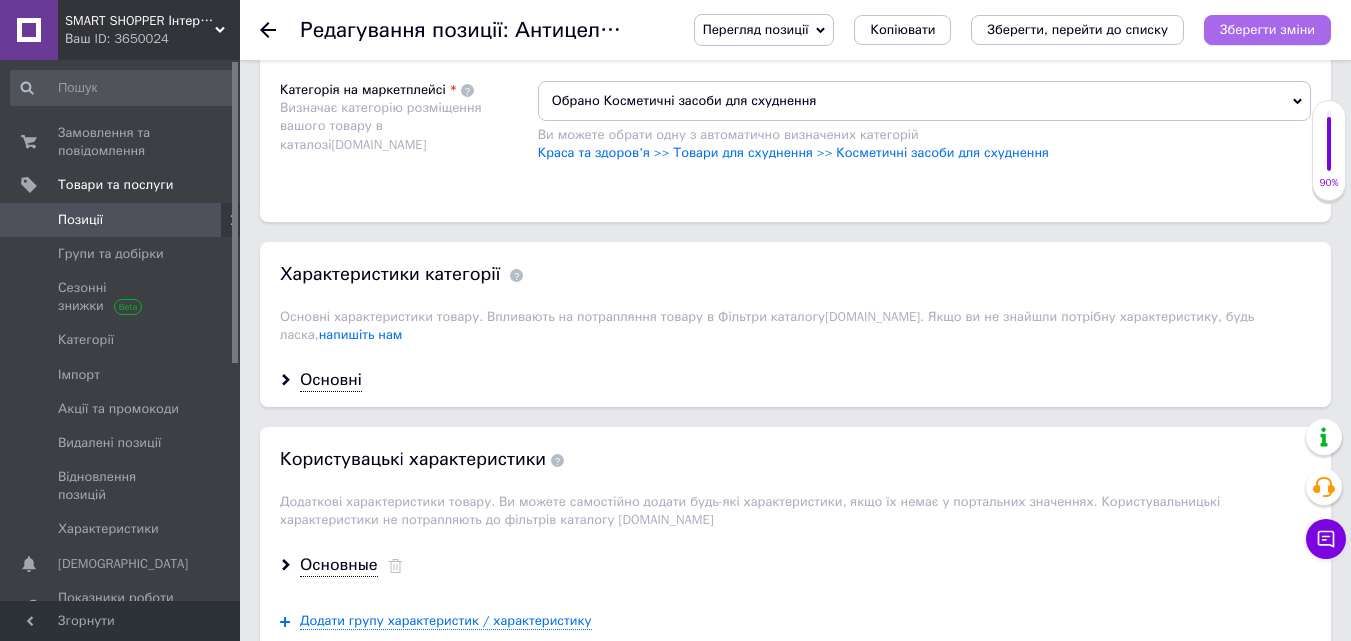 click on "Зберегти зміни" at bounding box center [1267, 29] 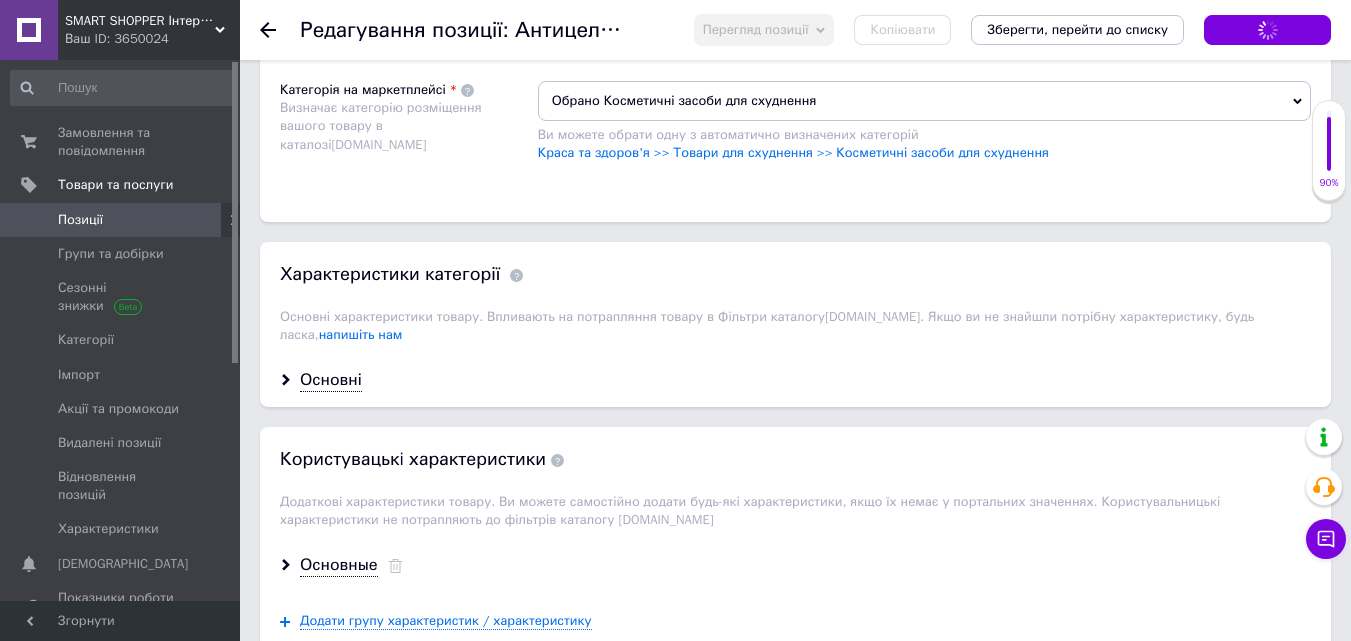 click on "Позиції" at bounding box center [121, 220] 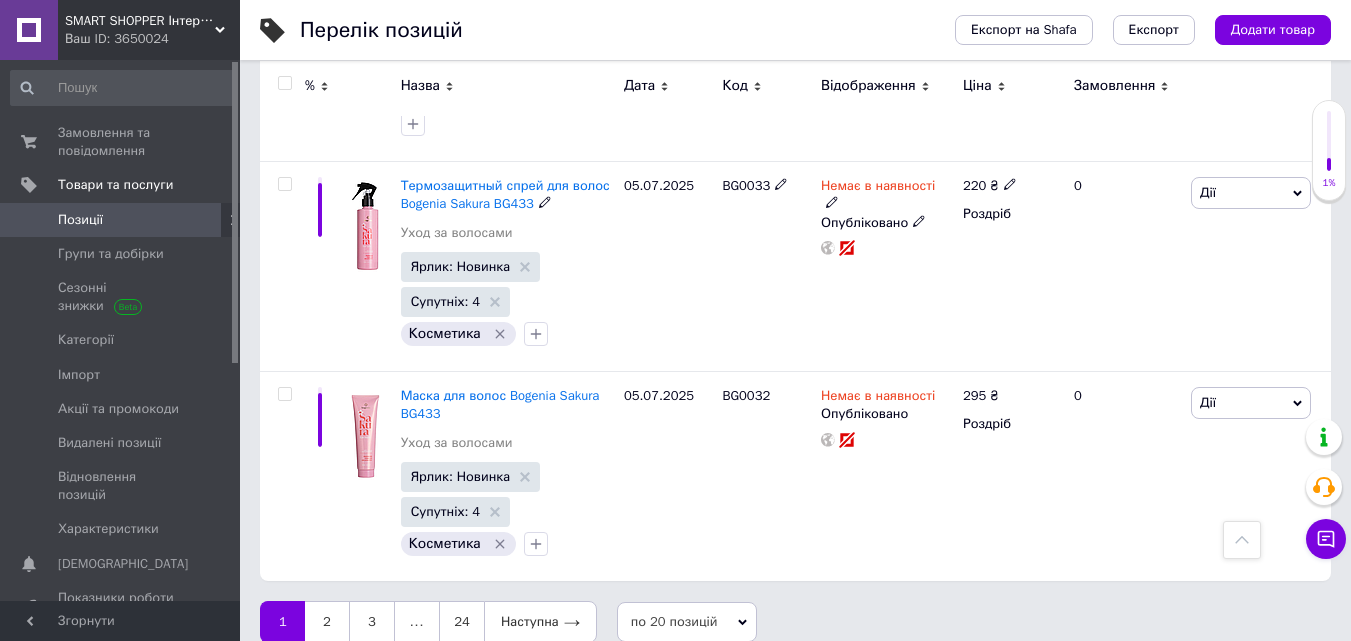scroll, scrollTop: 3872, scrollLeft: 0, axis: vertical 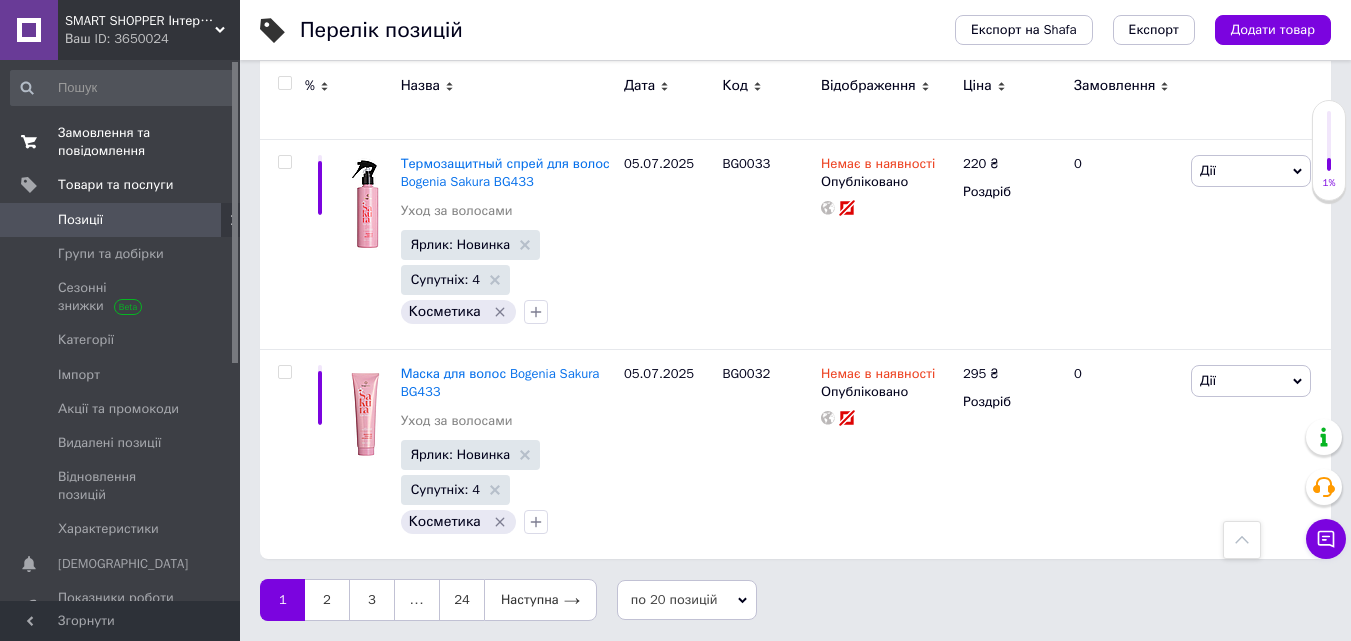 click on "Замовлення та повідомлення 0 0" at bounding box center (123, 142) 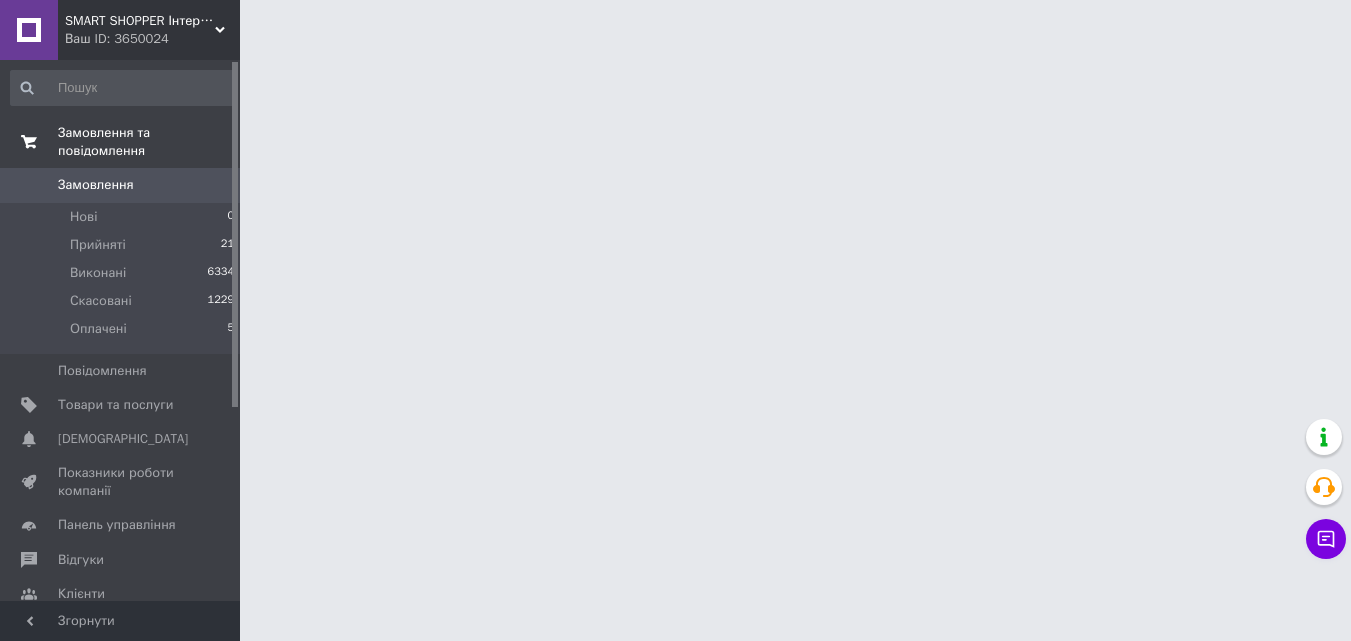 scroll, scrollTop: 0, scrollLeft: 0, axis: both 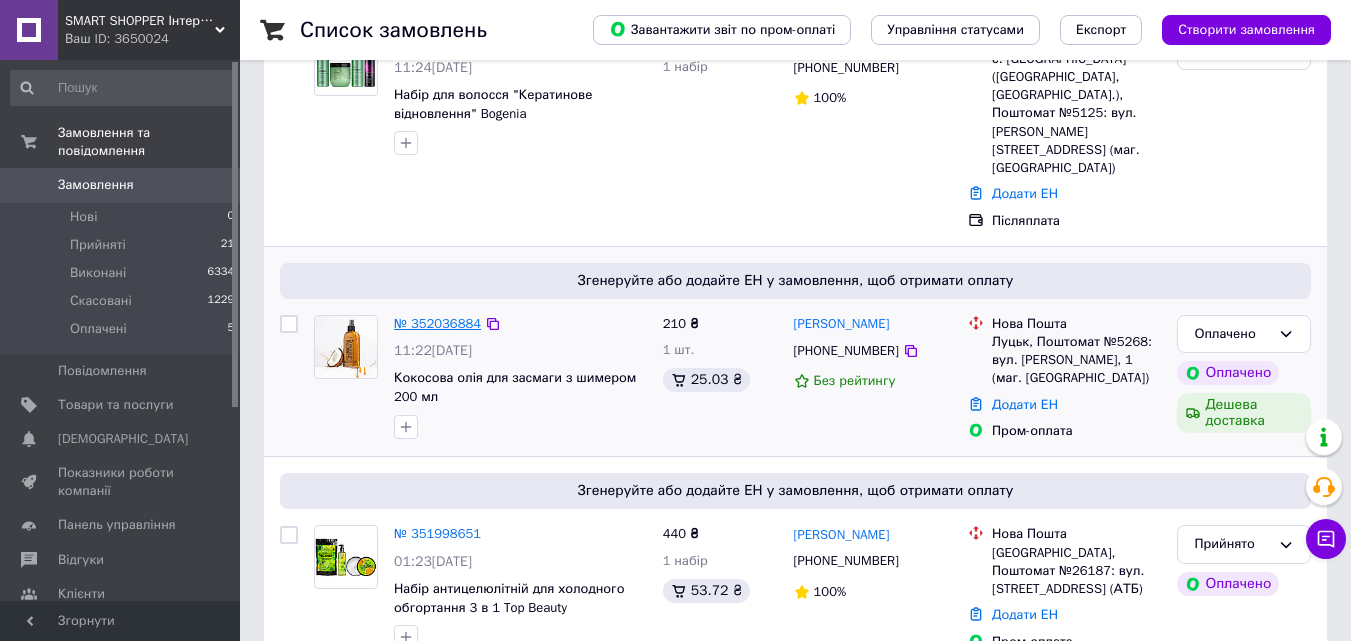 click on "№ 352036884" at bounding box center [437, 323] 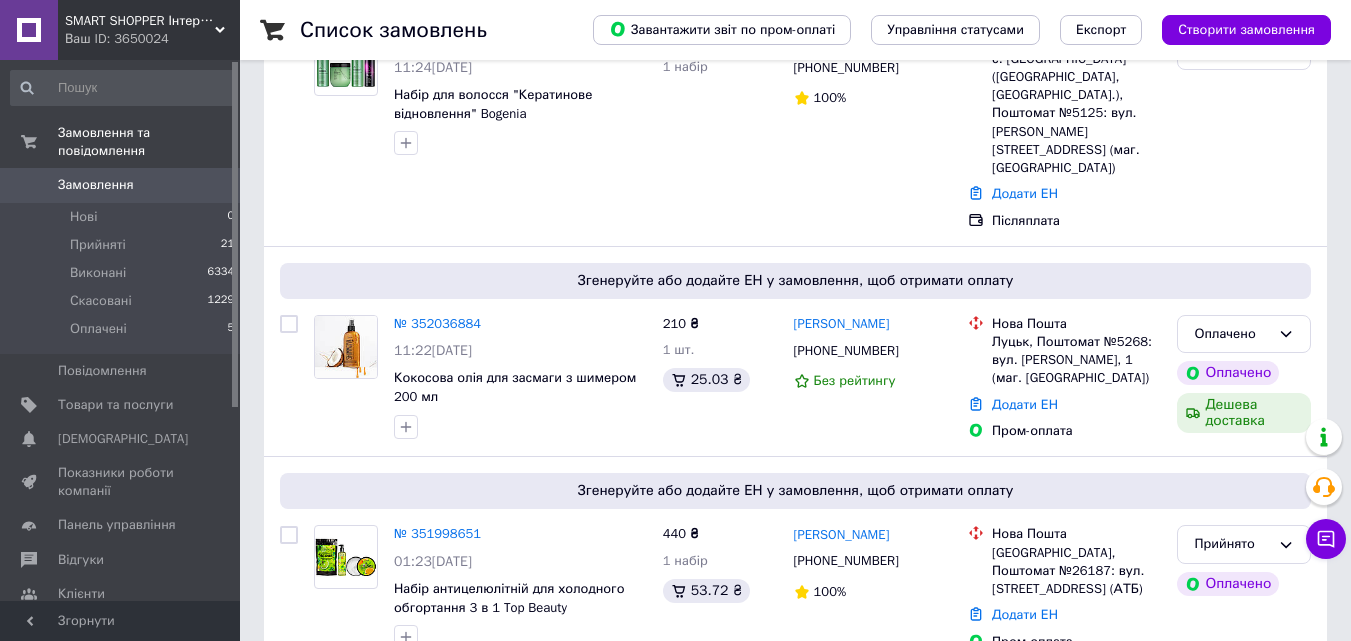 scroll, scrollTop: 0, scrollLeft: 0, axis: both 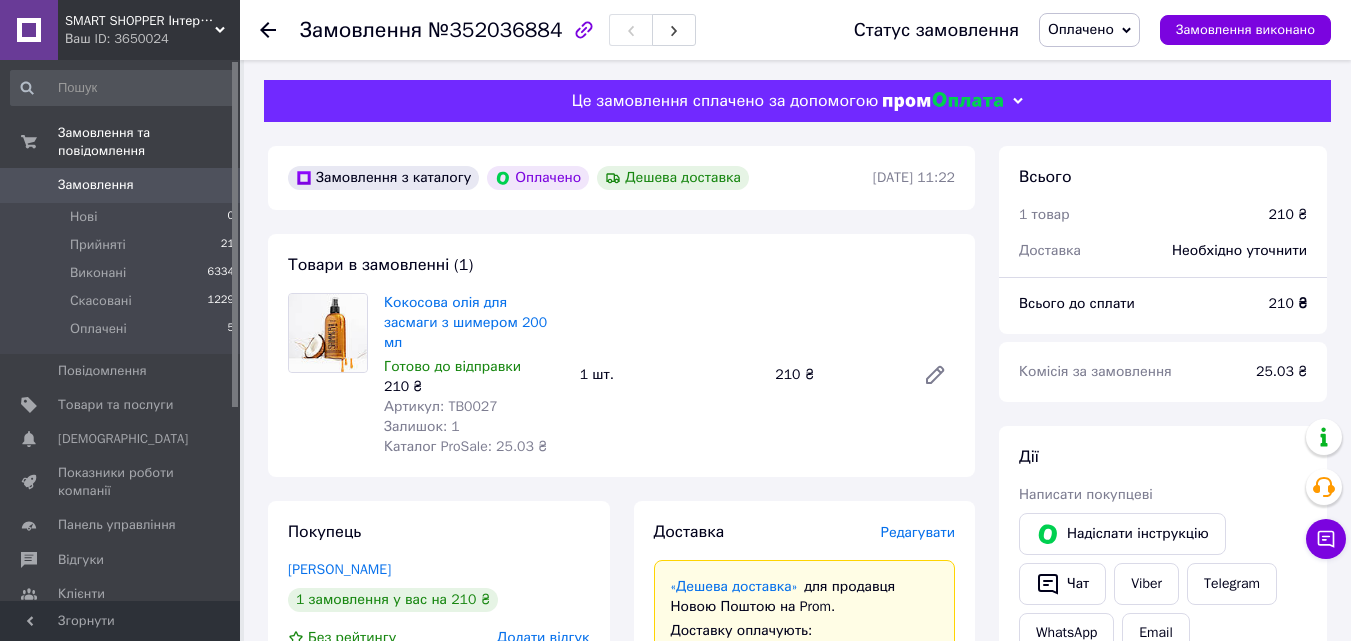 click 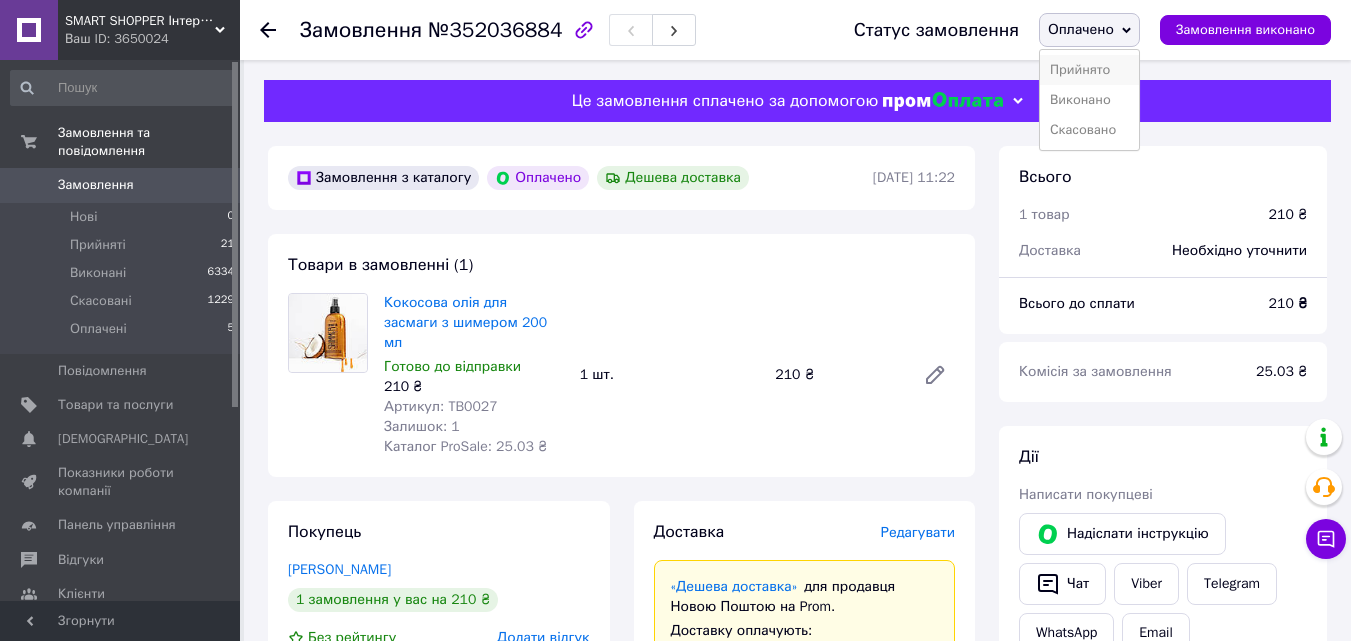 click on "Прийнято" at bounding box center (1089, 70) 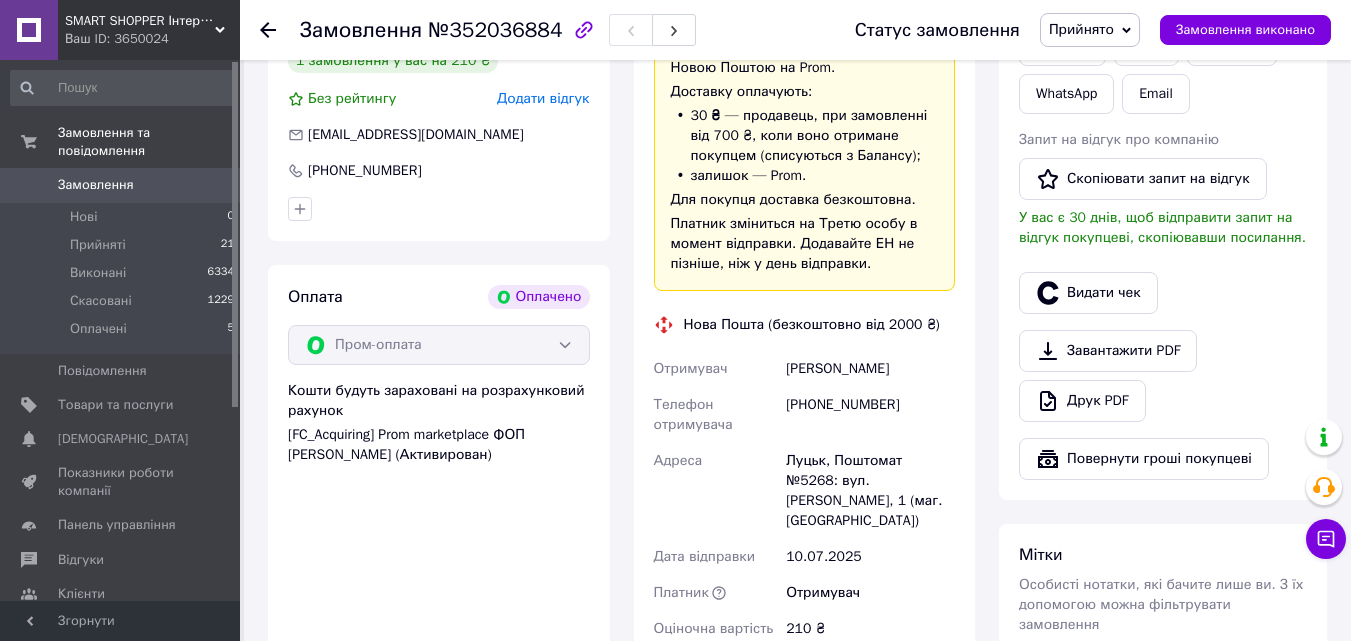 scroll, scrollTop: 481, scrollLeft: 0, axis: vertical 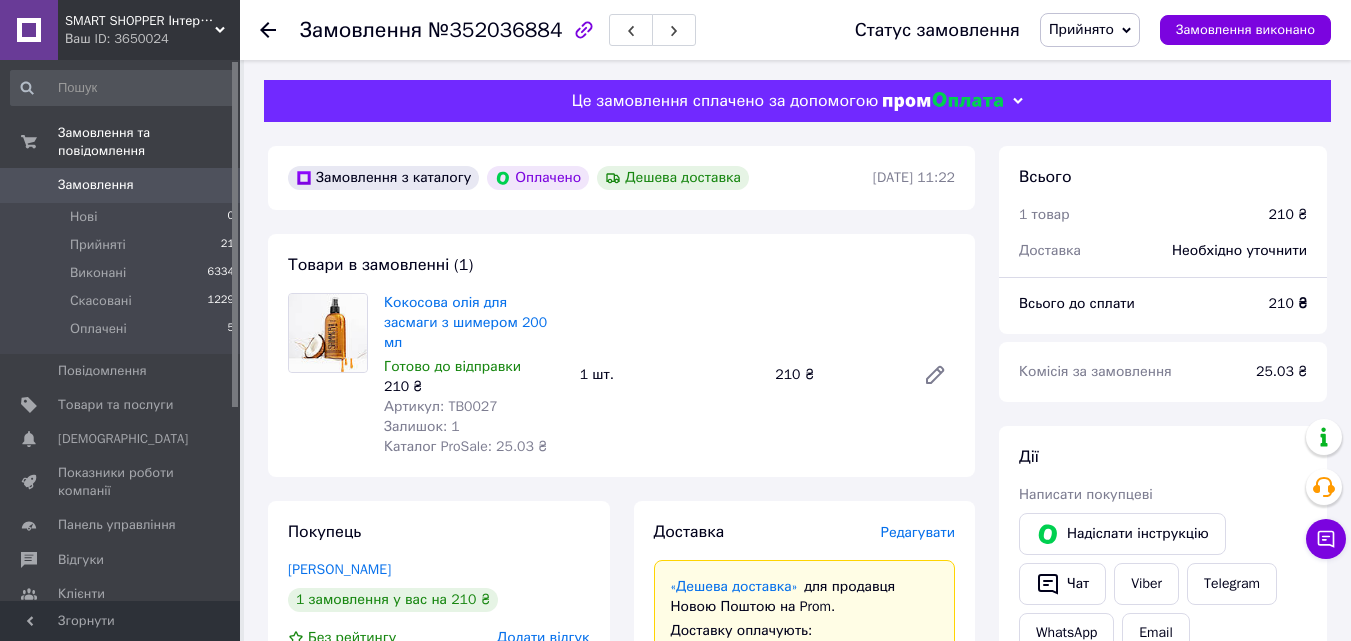 click 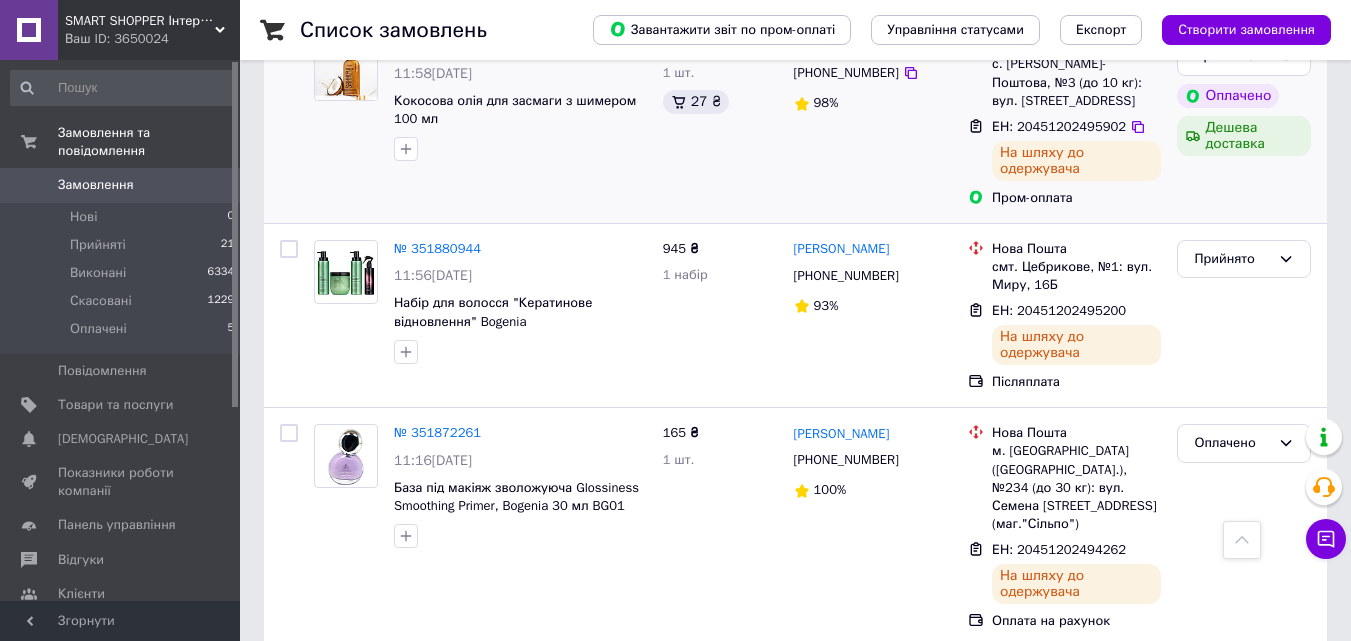 scroll, scrollTop: 600, scrollLeft: 0, axis: vertical 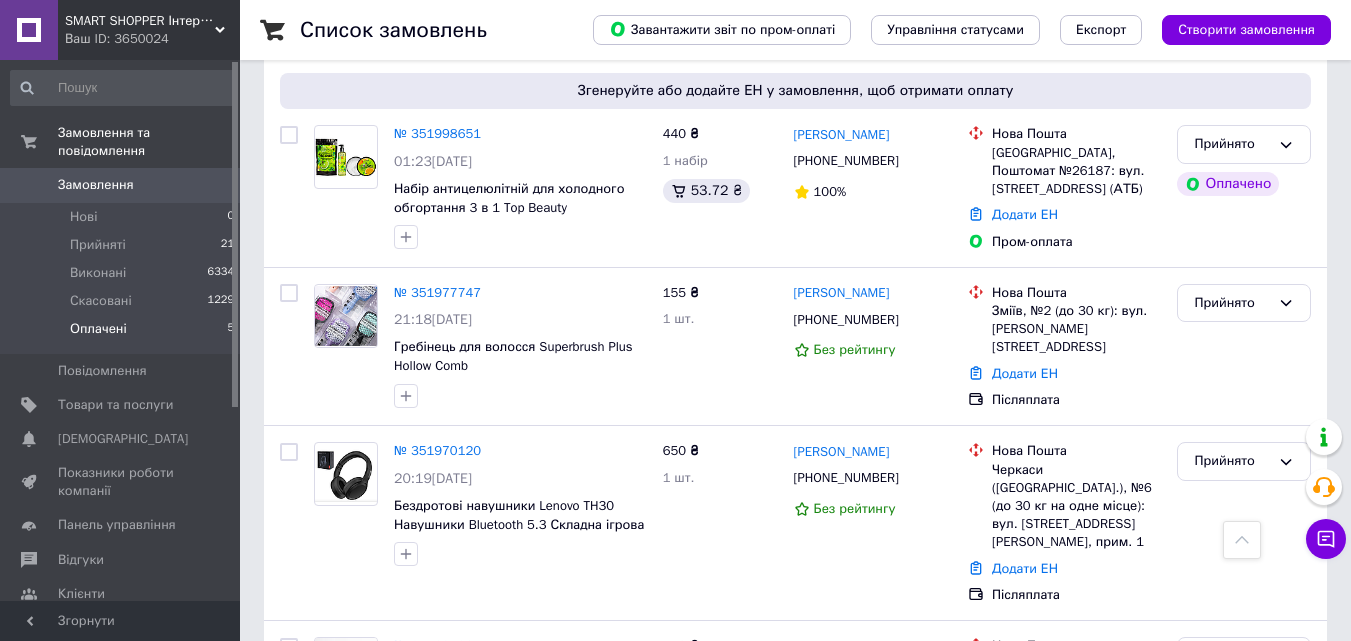 click on "Оплачені 5" at bounding box center [123, 334] 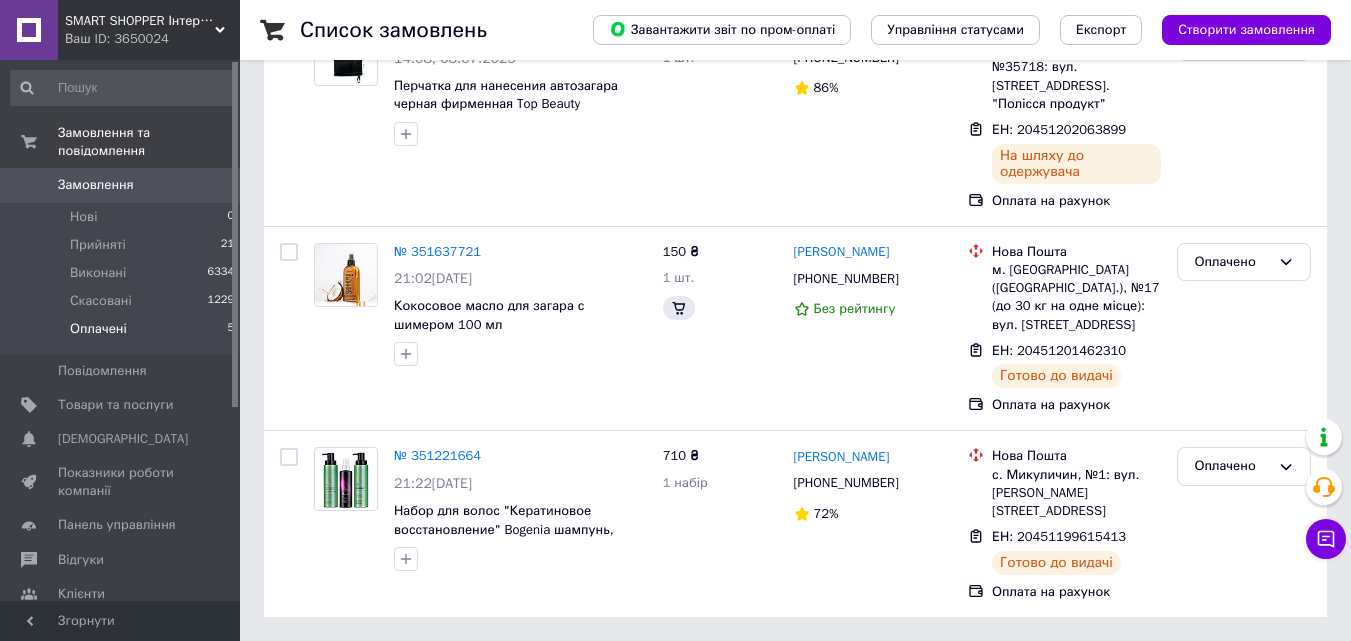 scroll, scrollTop: 0, scrollLeft: 0, axis: both 